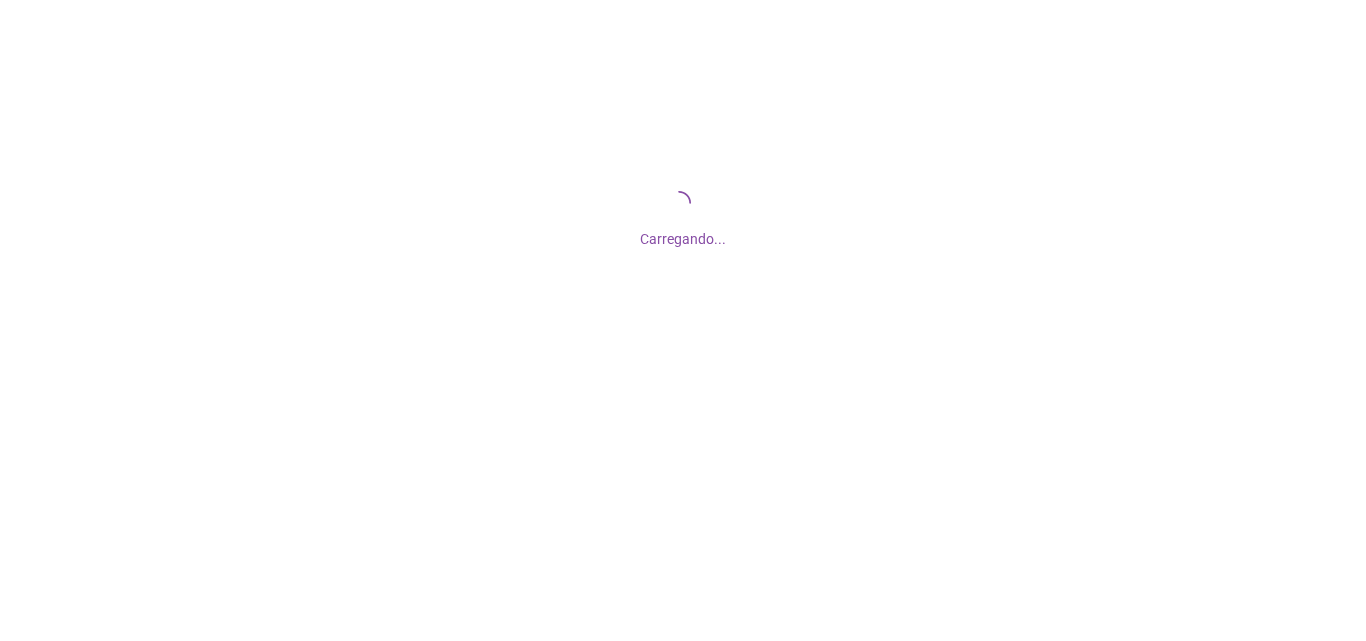 scroll, scrollTop: 0, scrollLeft: 0, axis: both 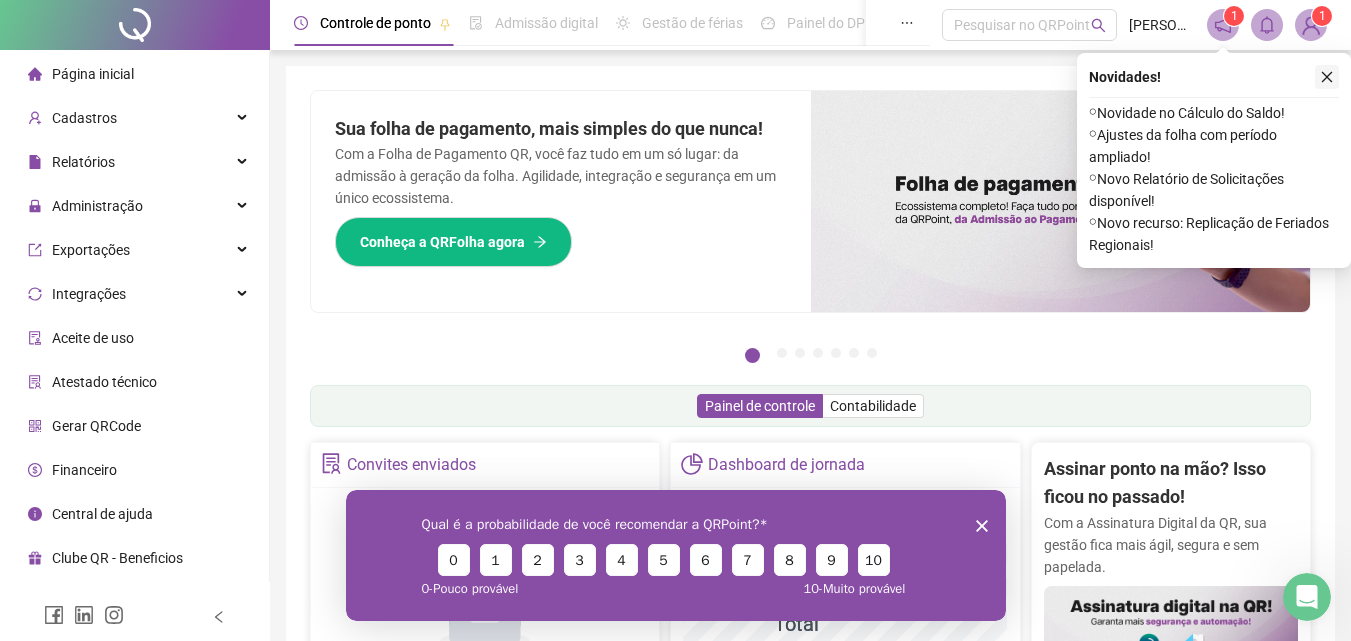 click at bounding box center (1327, 77) 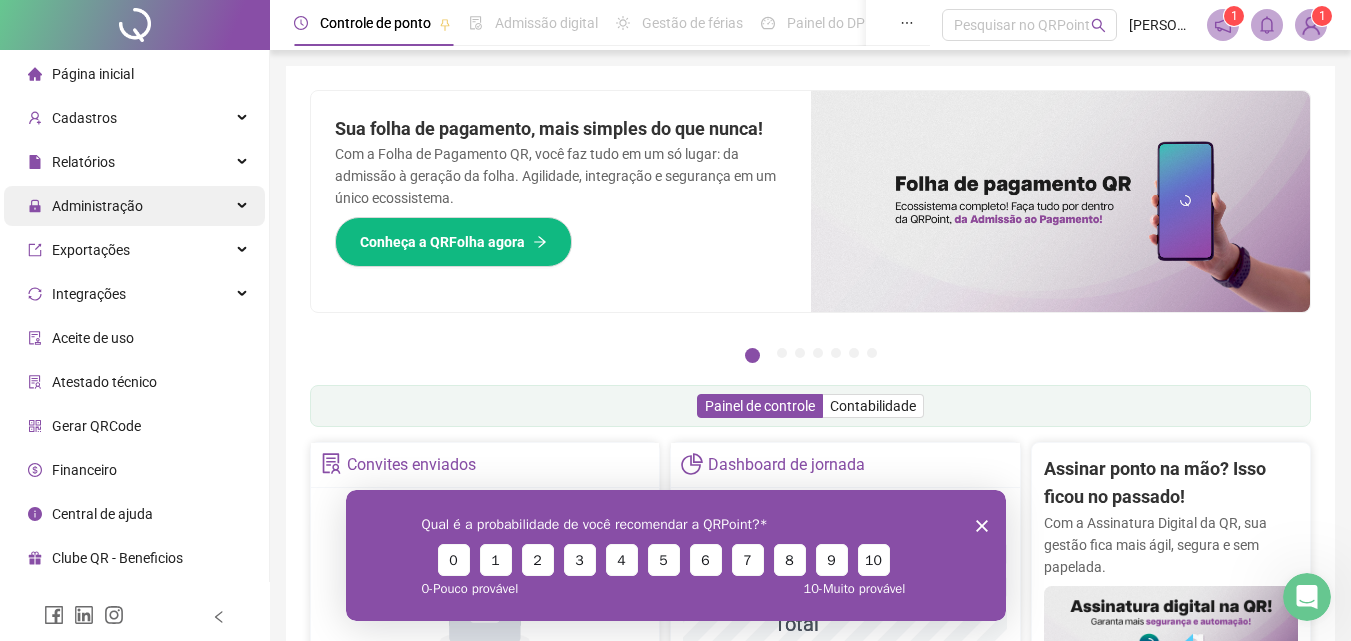 click on "Administração" at bounding box center (97, 206) 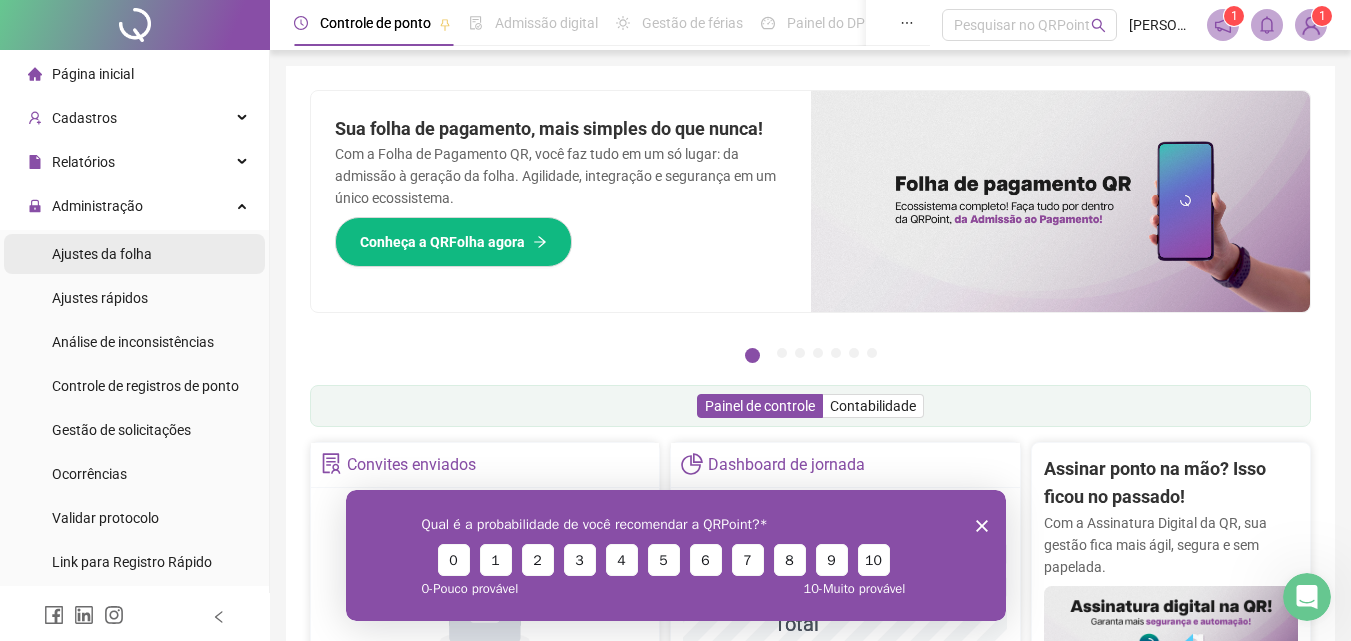 click on "Ajustes da folha" at bounding box center [102, 254] 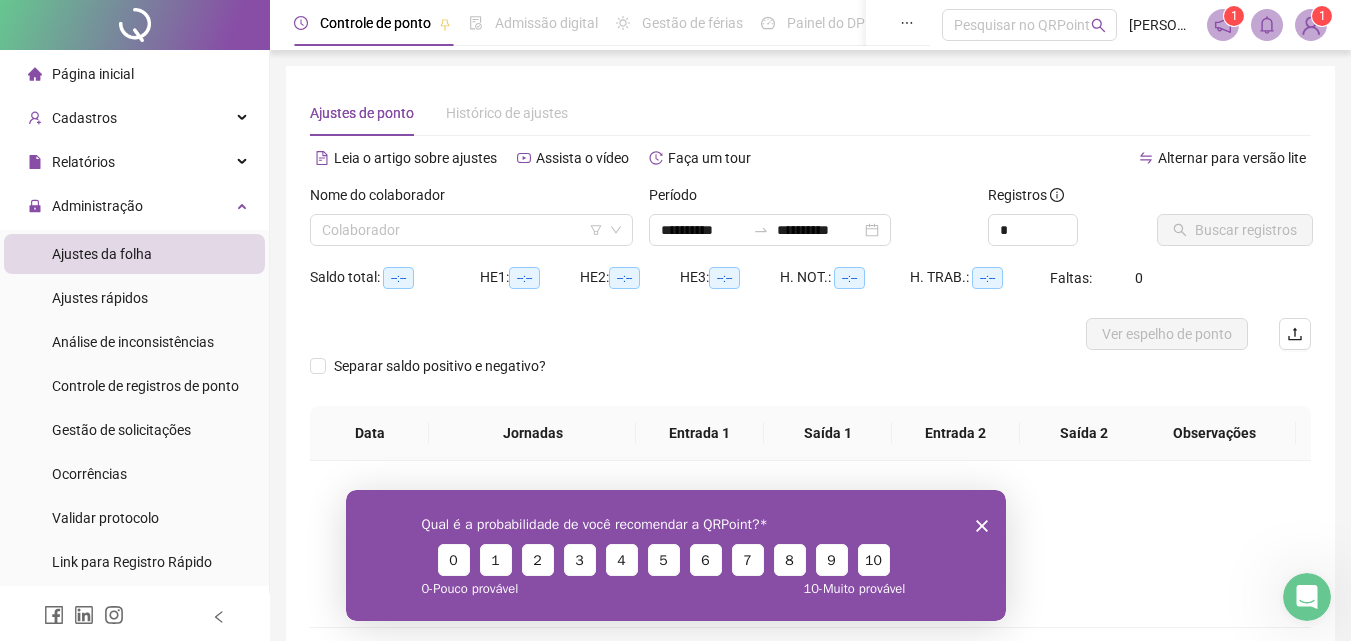 type on "**********" 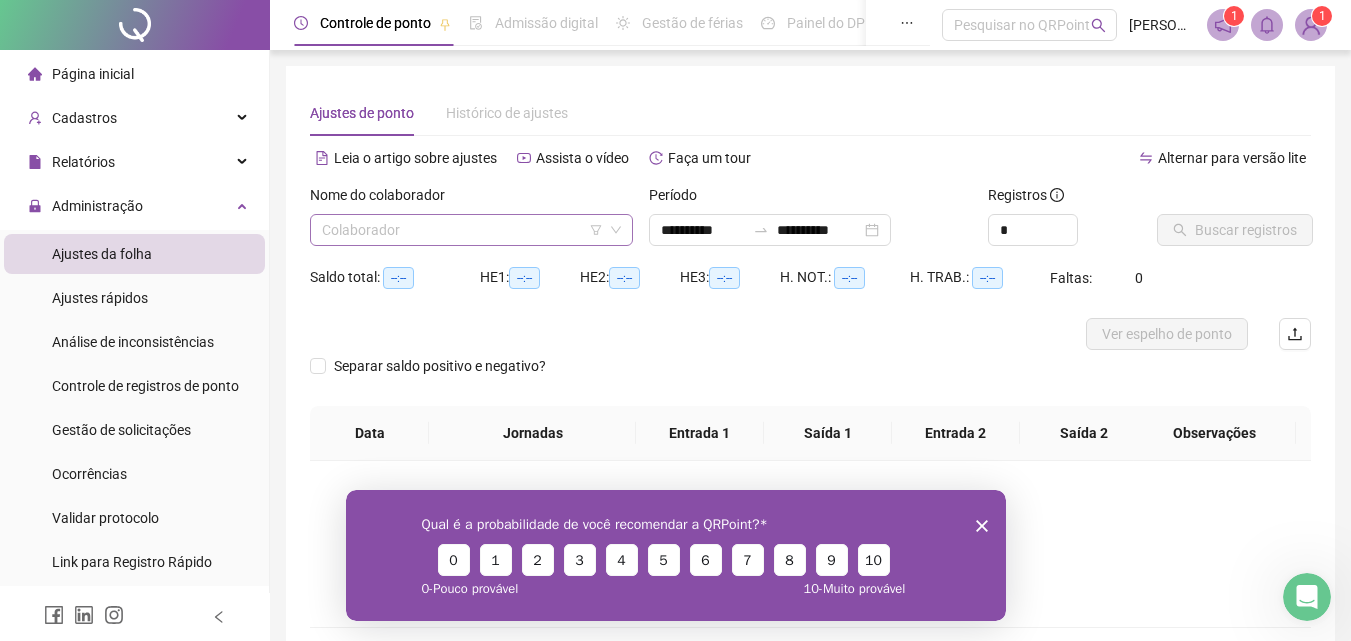 click at bounding box center (465, 230) 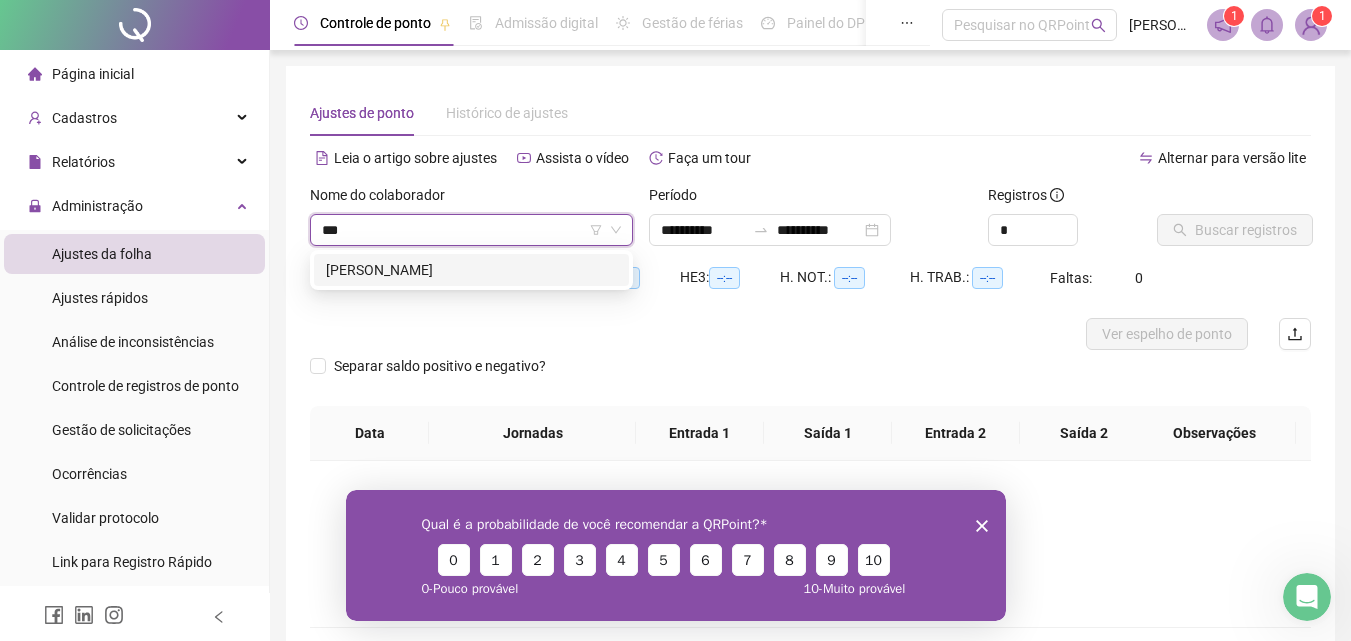 type on "****" 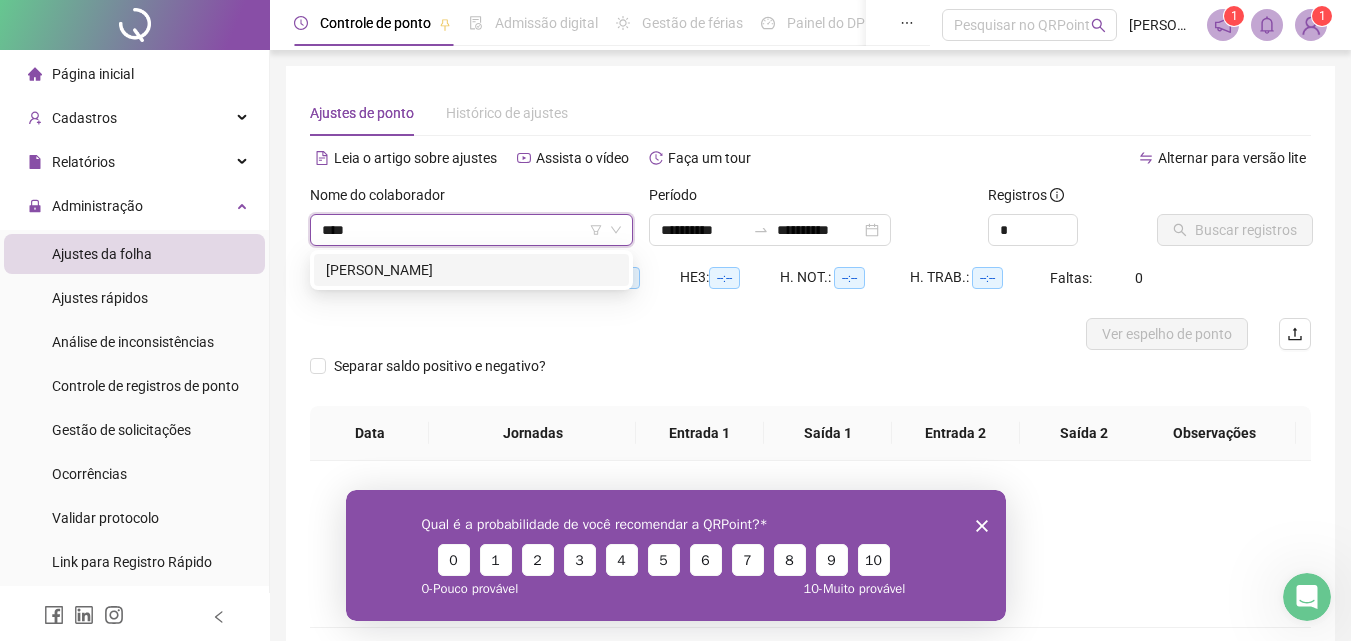 click on "[PERSON_NAME]" at bounding box center [471, 270] 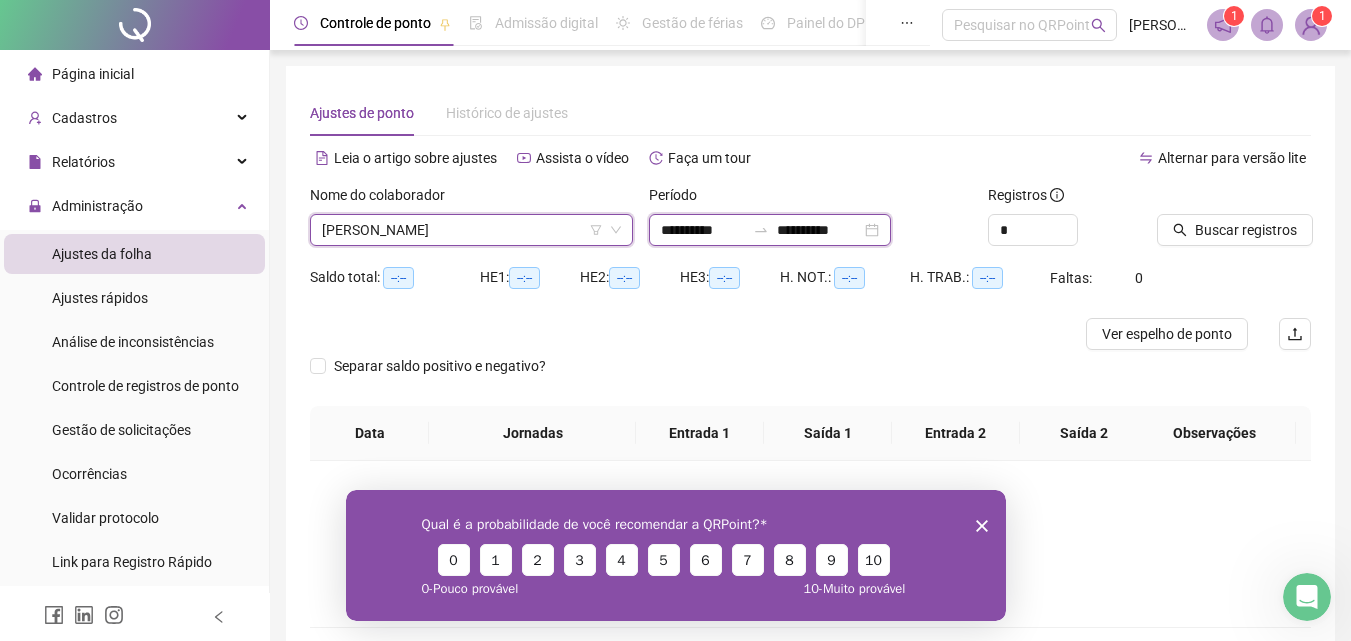 click on "**********" at bounding box center [819, 230] 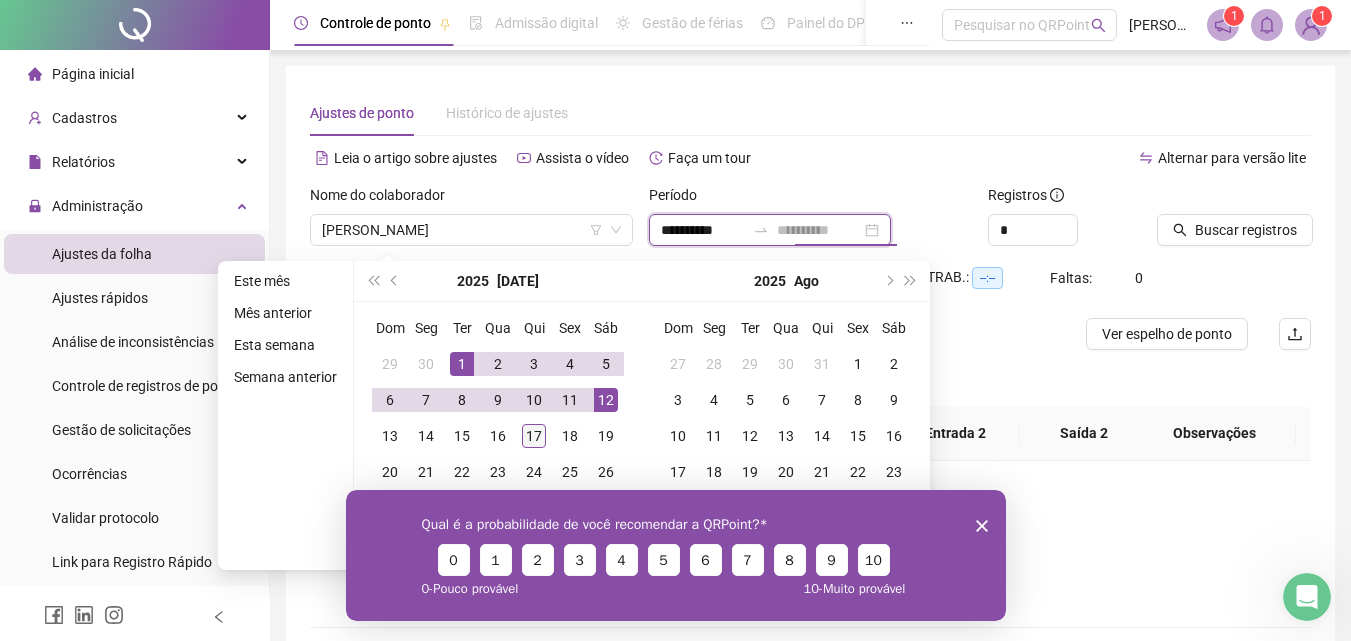 type on "**********" 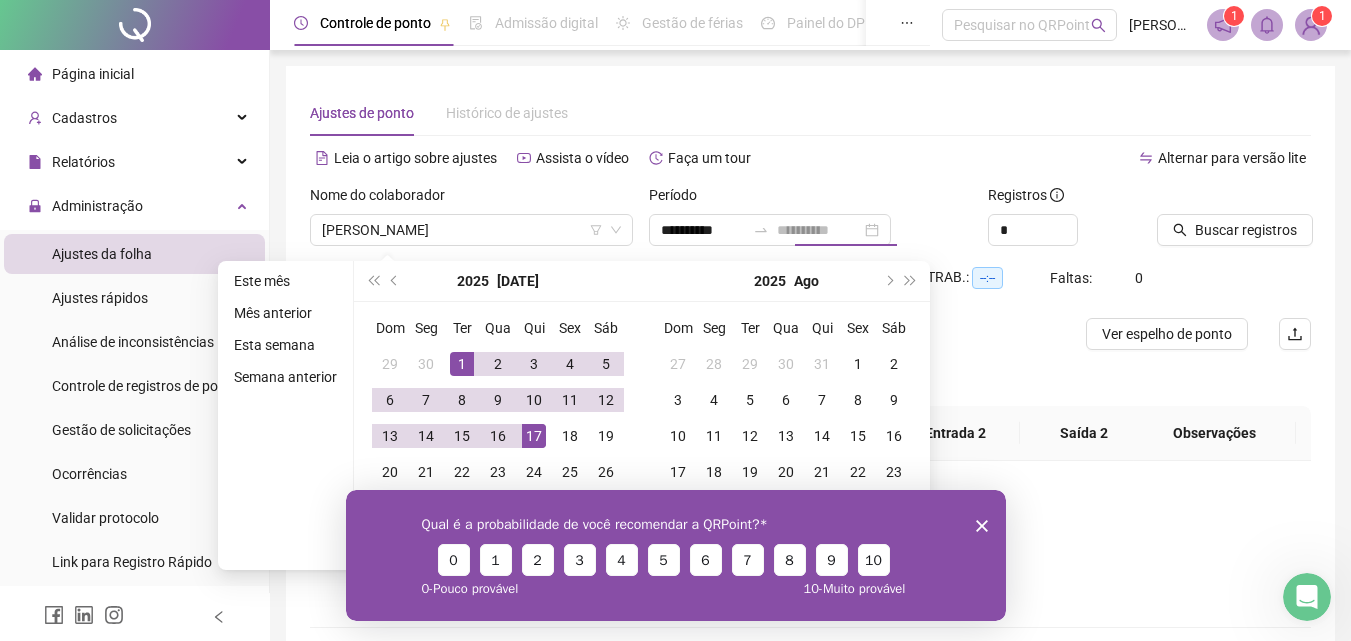 click on "17" at bounding box center [534, 436] 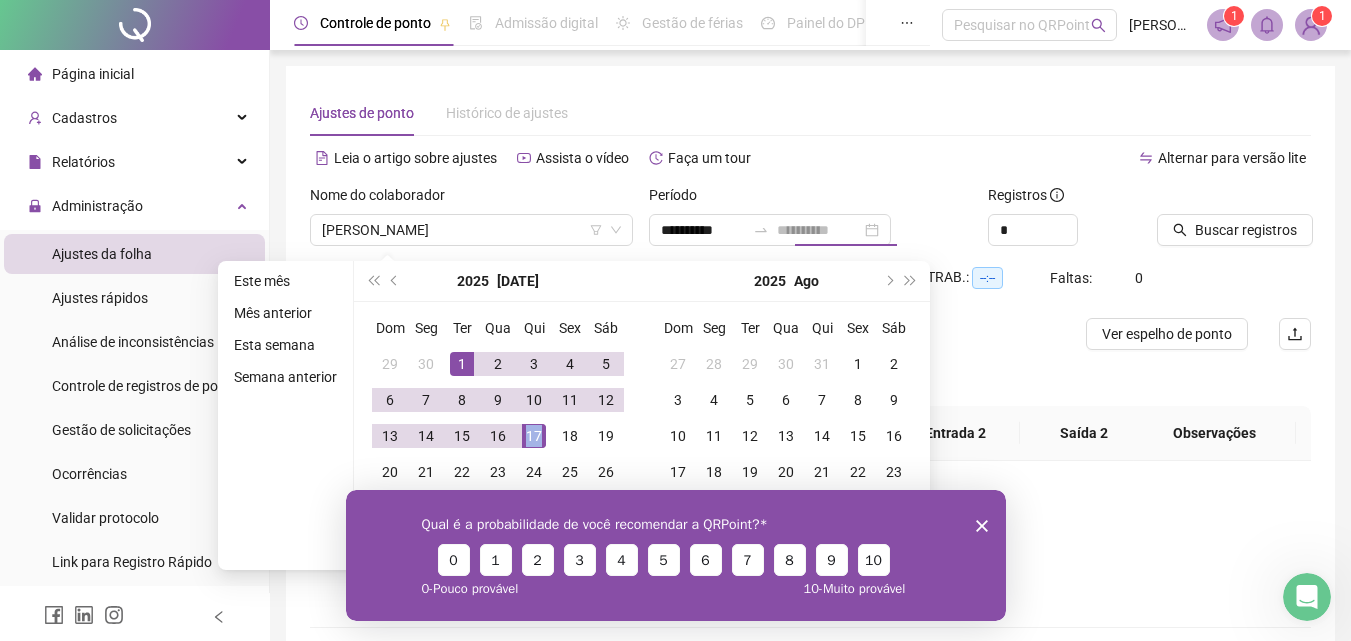 click on "17" at bounding box center [534, 436] 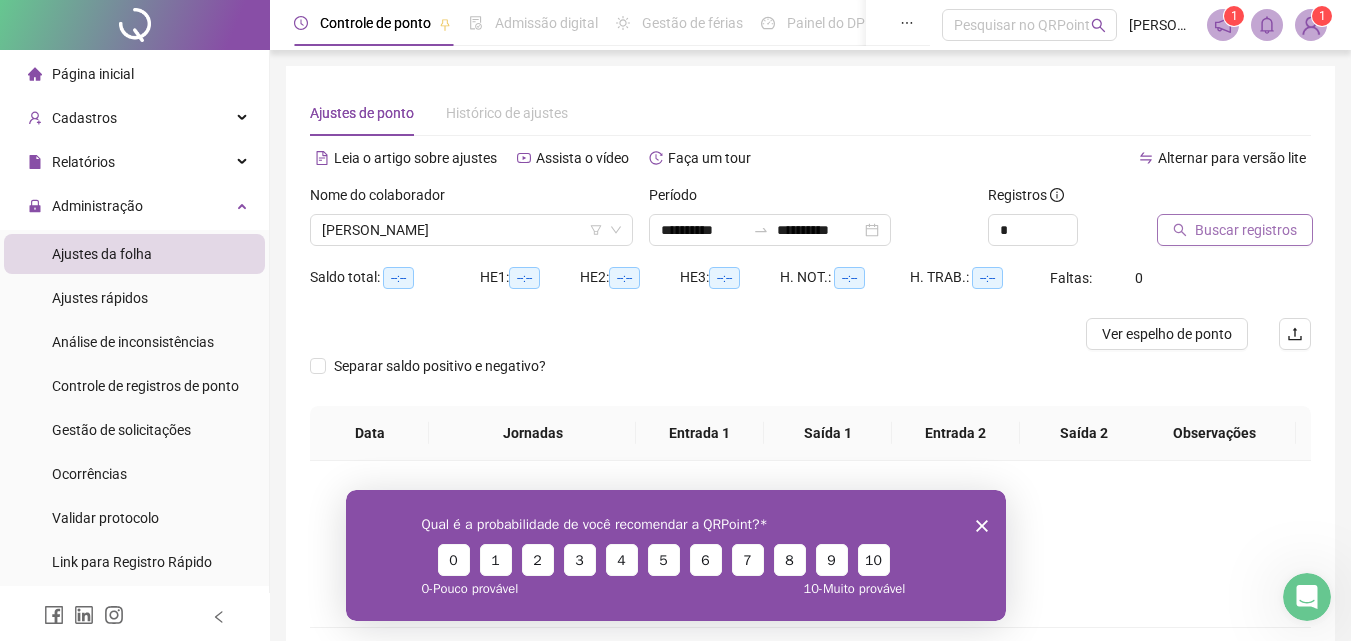 click on "Buscar registros" at bounding box center (1246, 230) 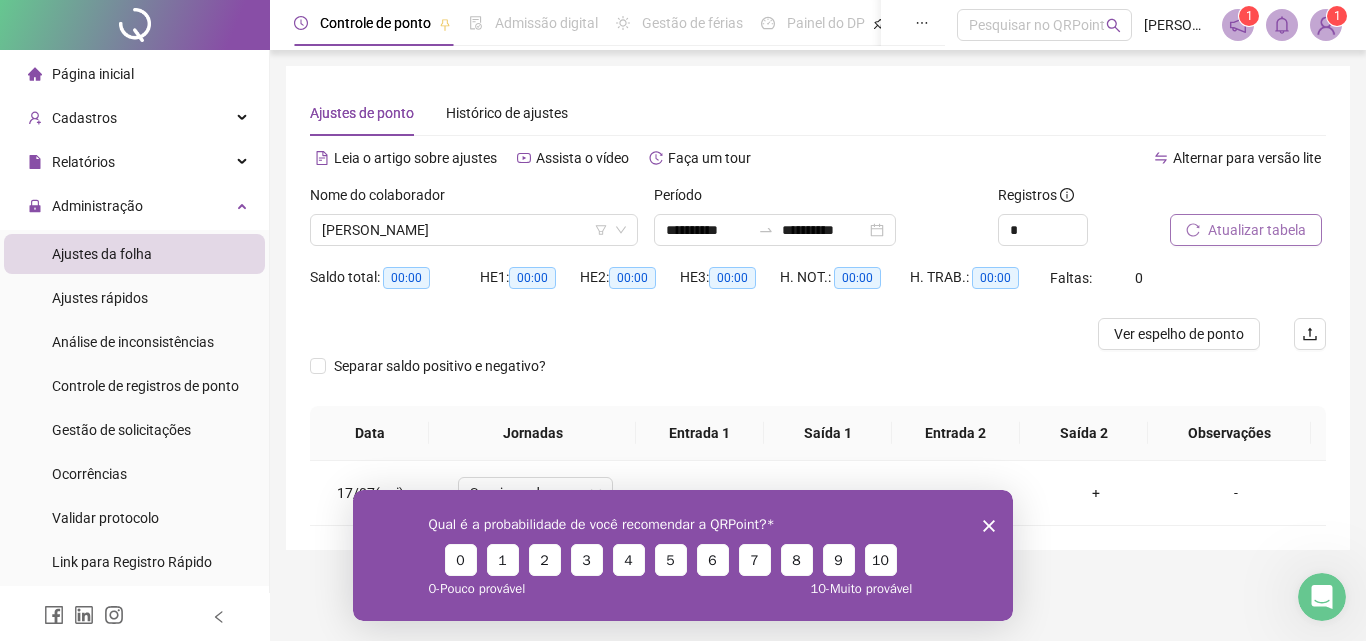 click on "Qual é a probabilidade de você recomendar a QRPoint? 0 1 2 3 4 5 6 7 8 9 10 0  -  Pouco provável 10  -  Muito provável" at bounding box center [683, 554] 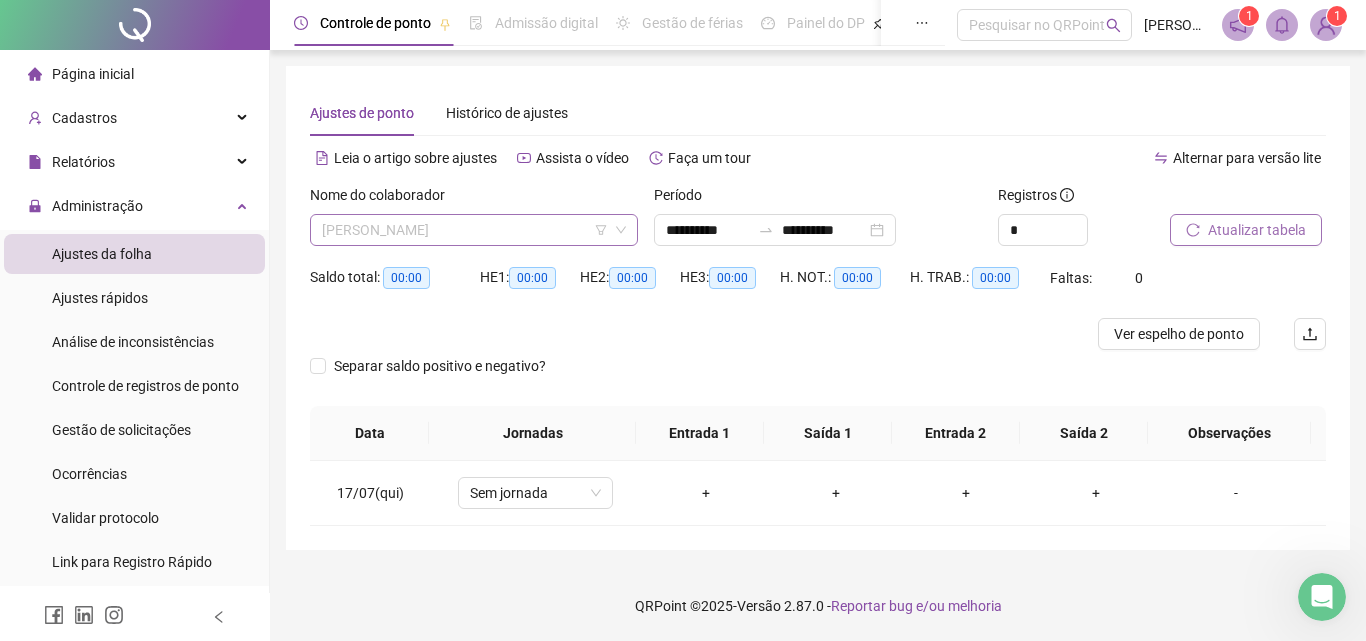 click on "[PERSON_NAME]" at bounding box center [474, 230] 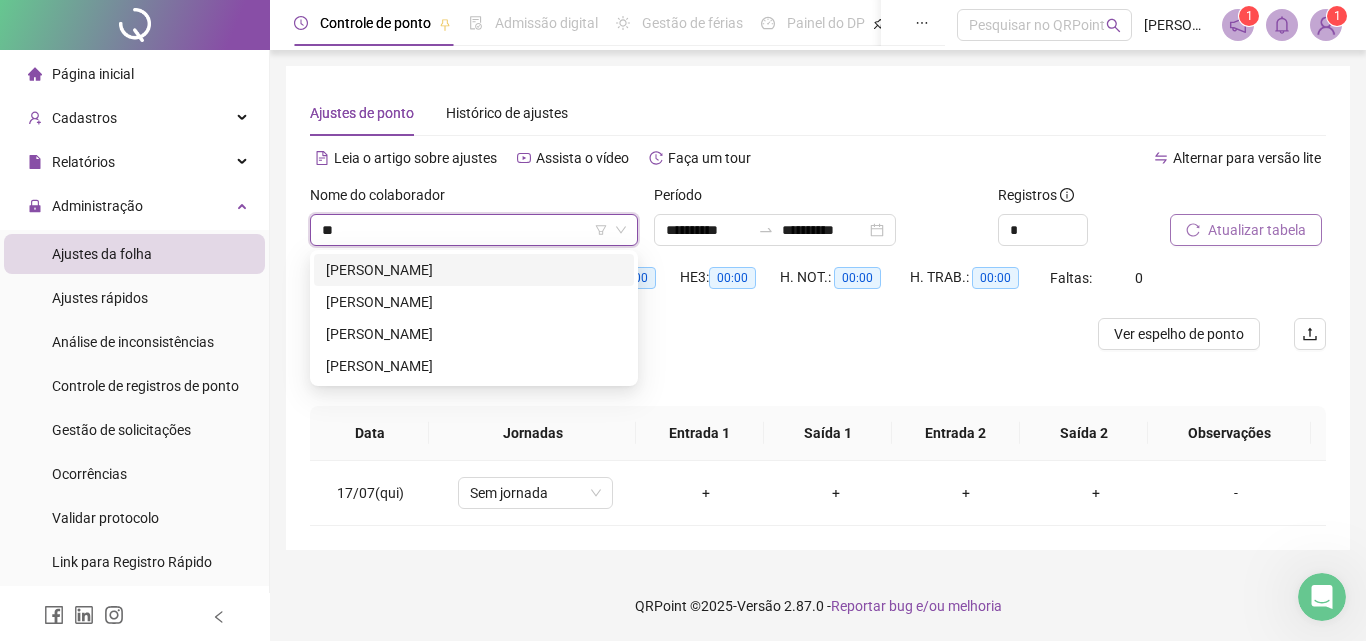 scroll, scrollTop: 0, scrollLeft: 0, axis: both 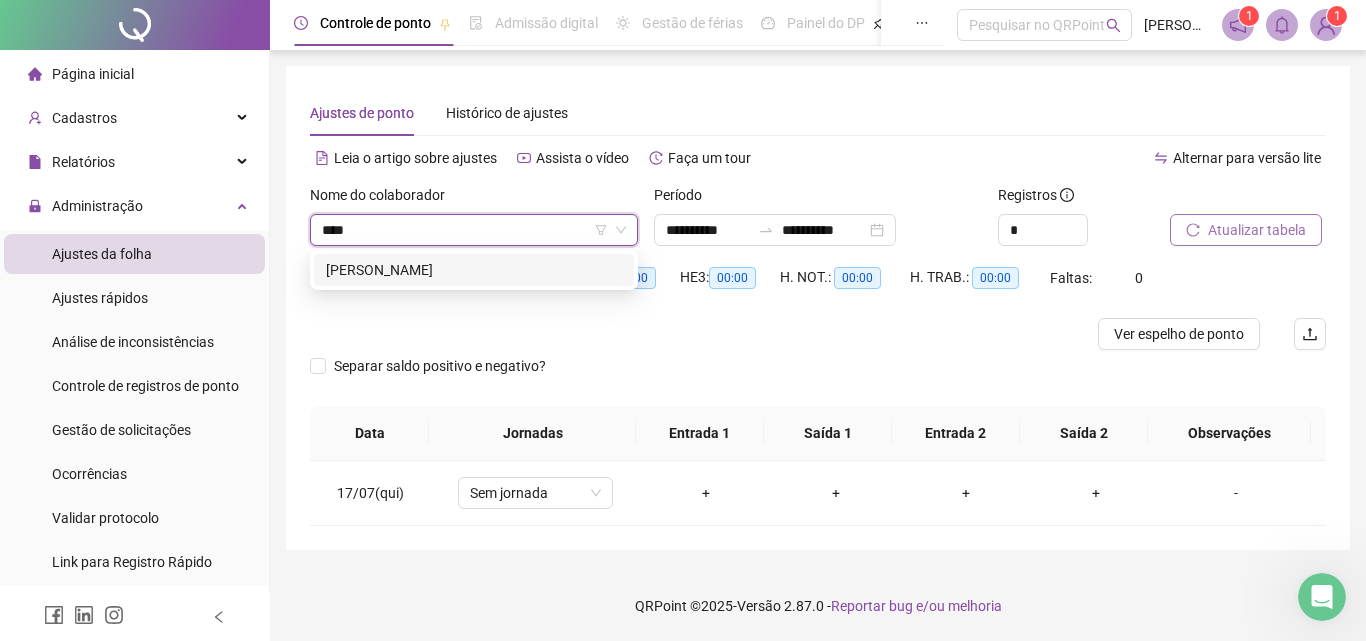 type on "*****" 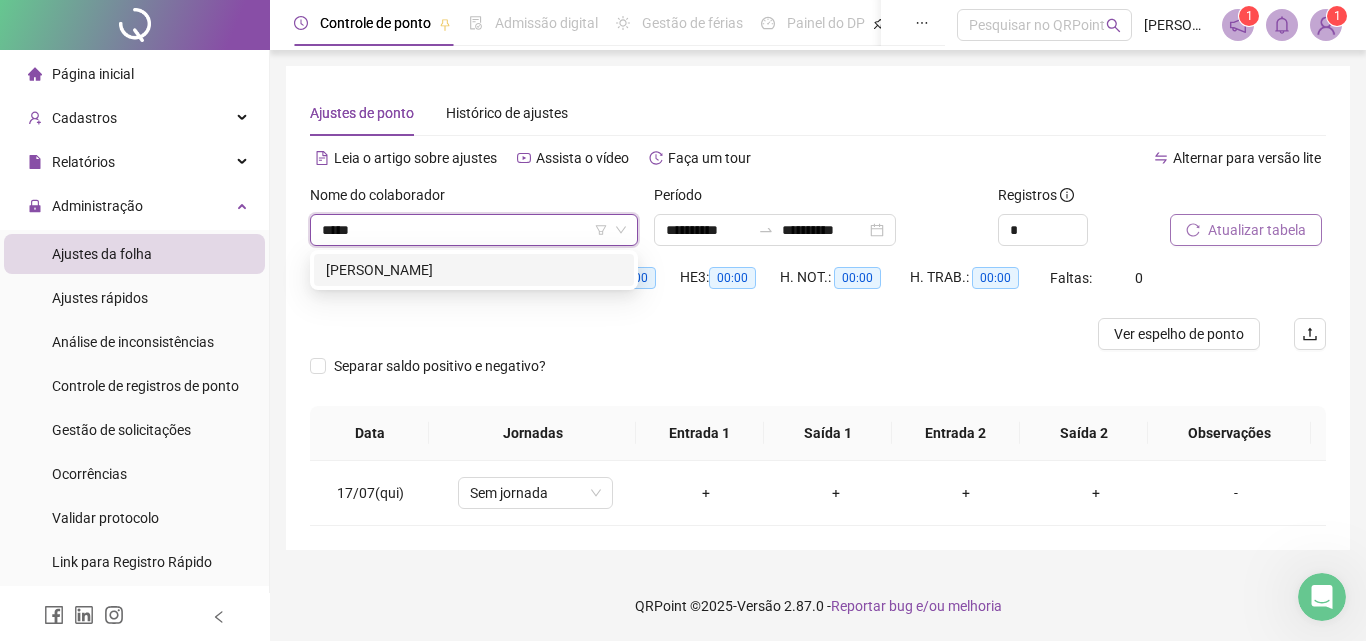 click on "[PERSON_NAME]" at bounding box center [474, 270] 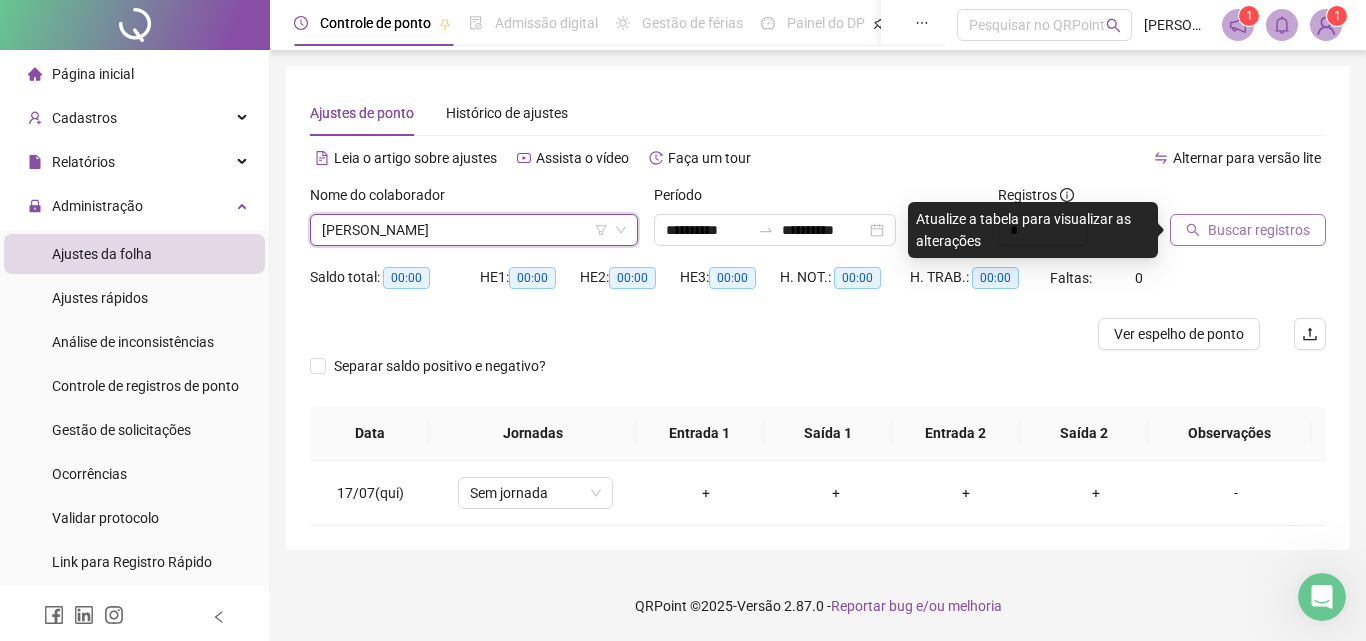 click on "Buscar registros" at bounding box center (1259, 230) 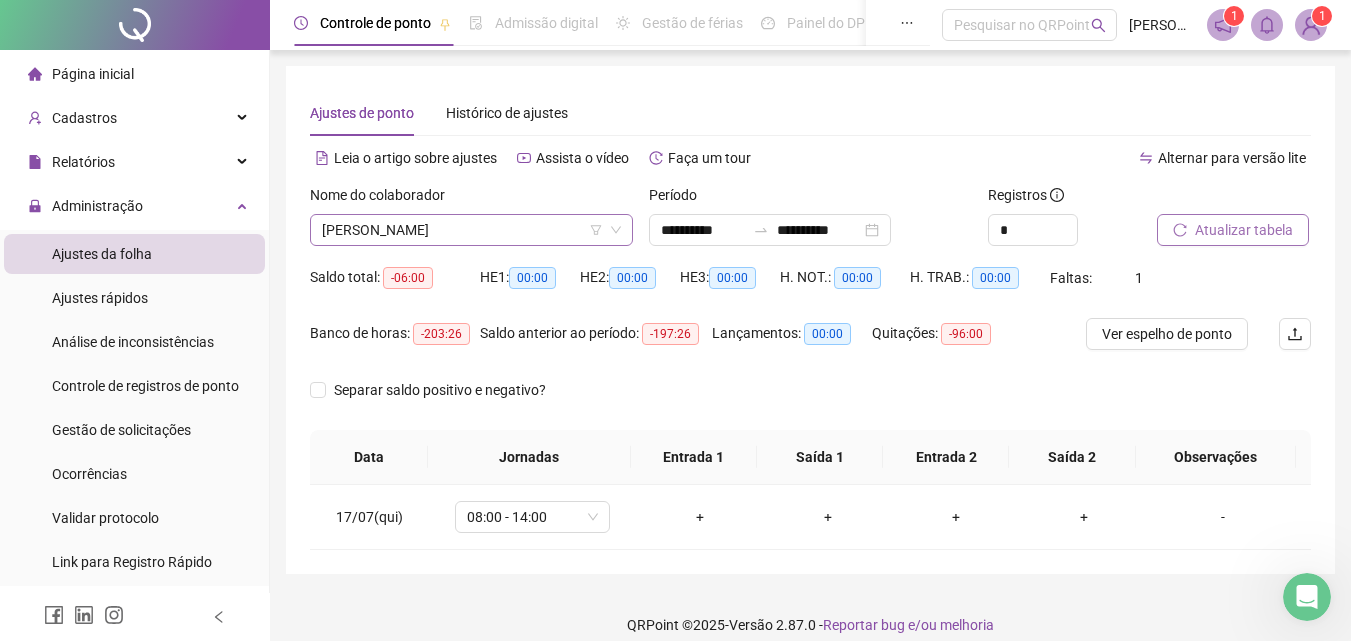 click on "[PERSON_NAME]" at bounding box center [471, 230] 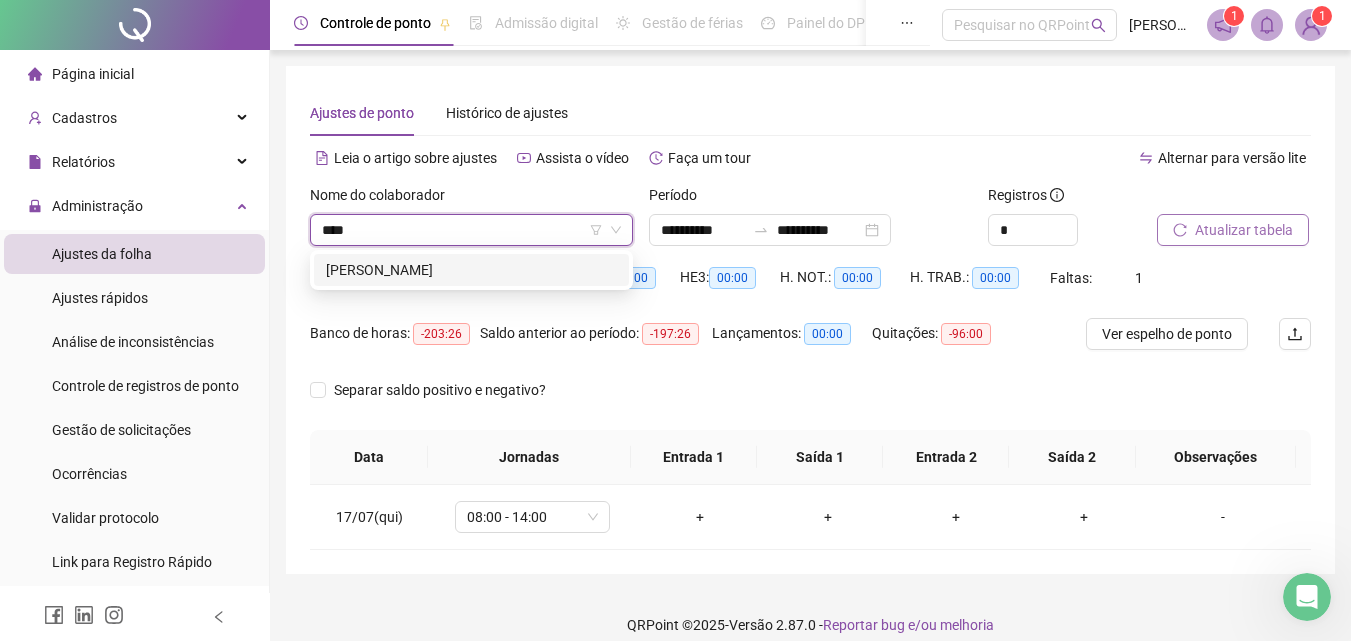 type on "*****" 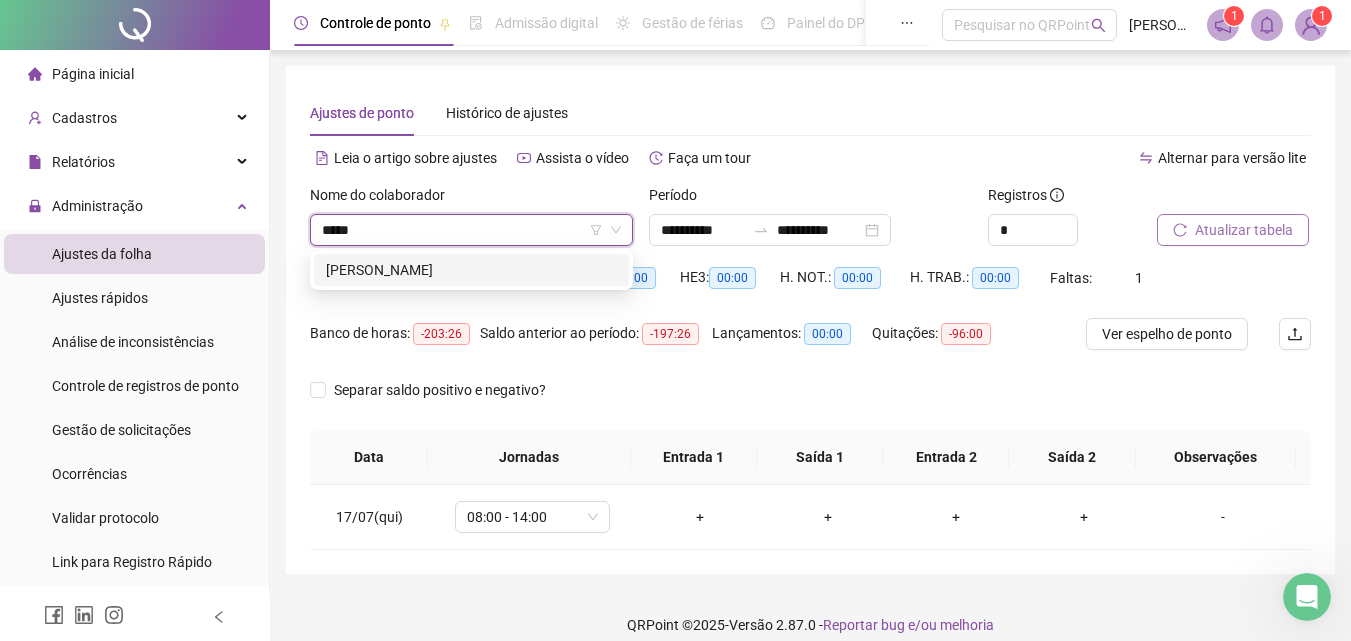 click on "[PERSON_NAME]" at bounding box center (471, 270) 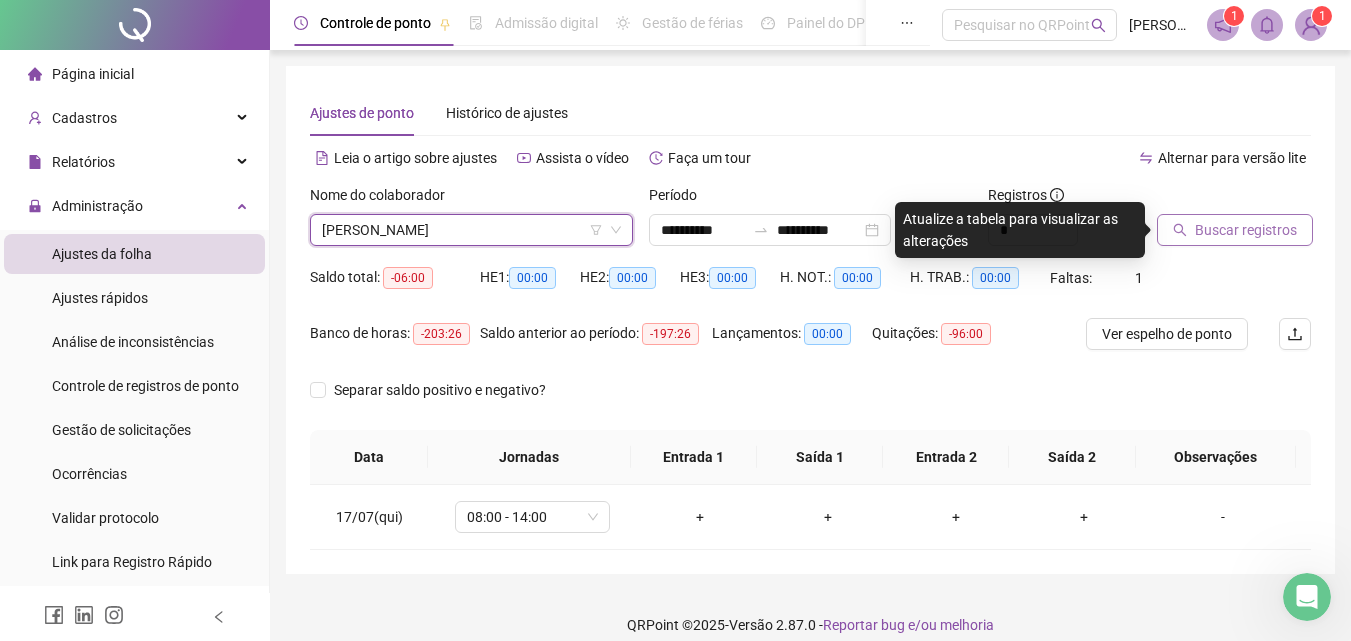 click on "Buscar registros" at bounding box center [1246, 230] 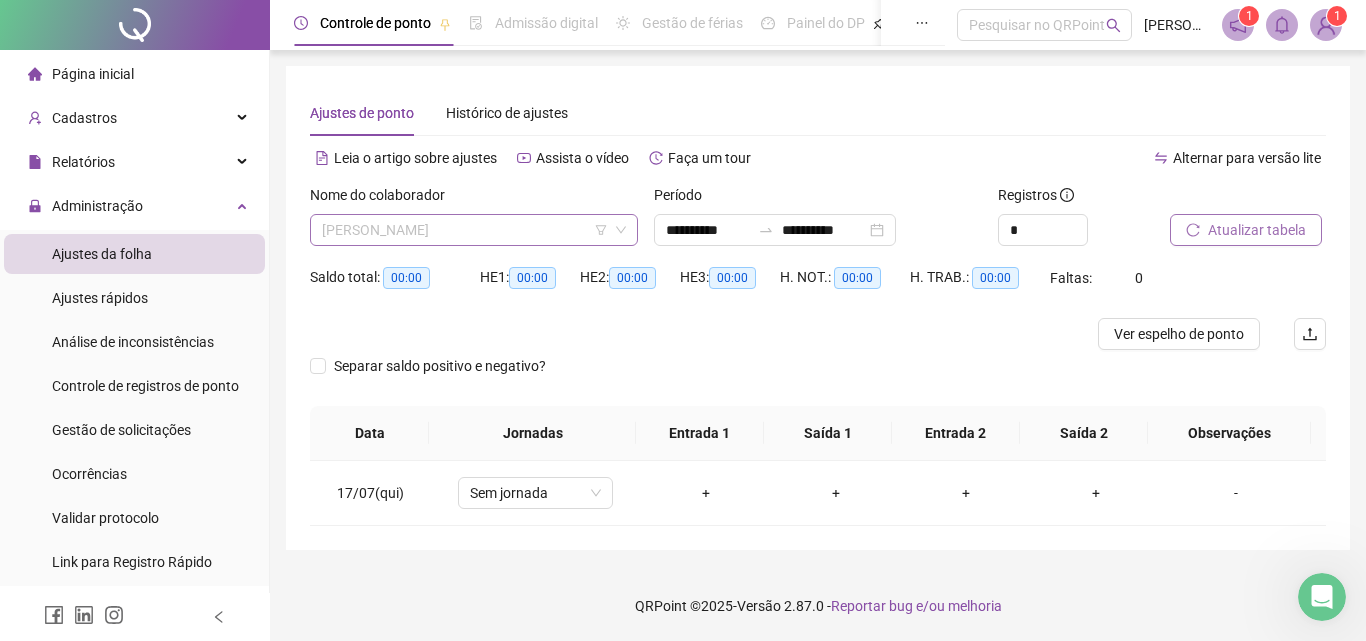 click on "[PERSON_NAME]" at bounding box center (474, 230) 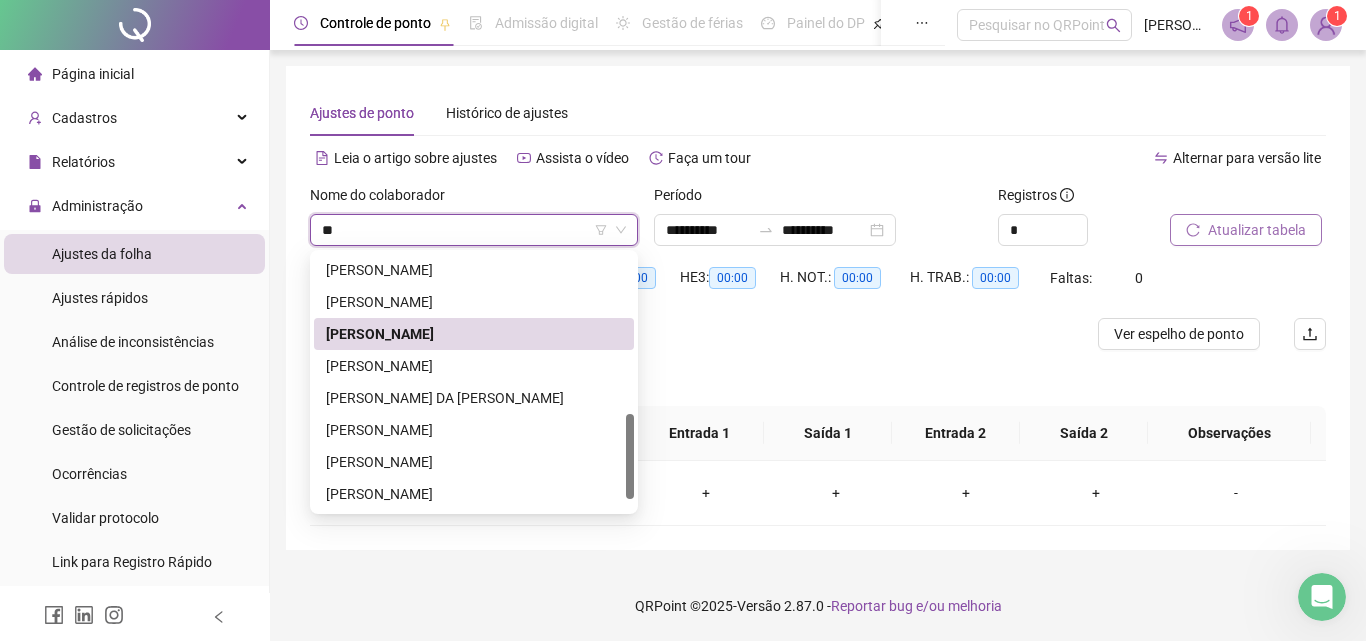 scroll, scrollTop: 0, scrollLeft: 0, axis: both 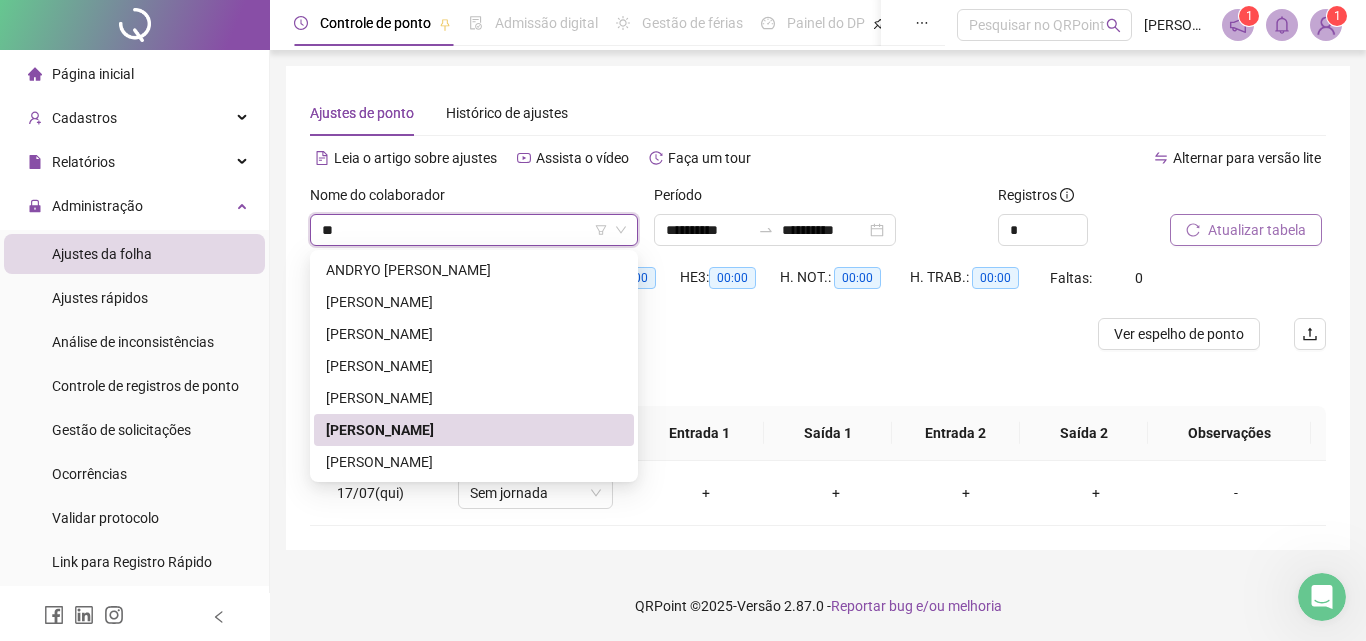 type on "*" 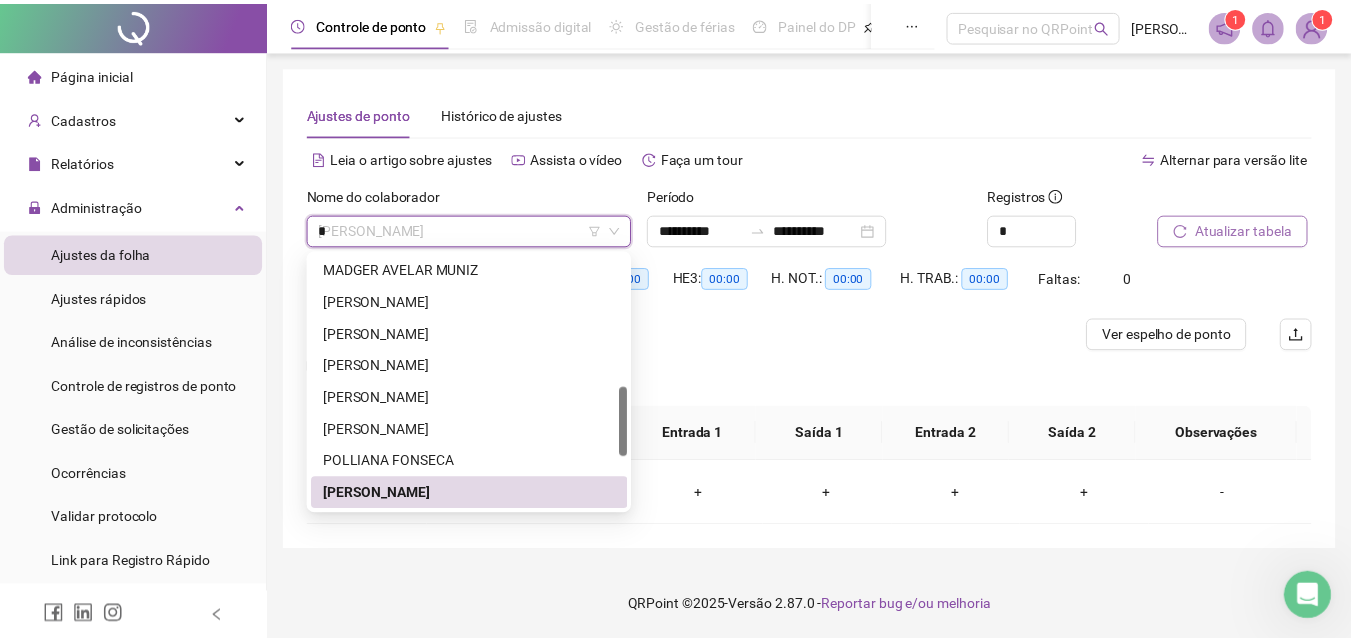 scroll, scrollTop: 0, scrollLeft: 0, axis: both 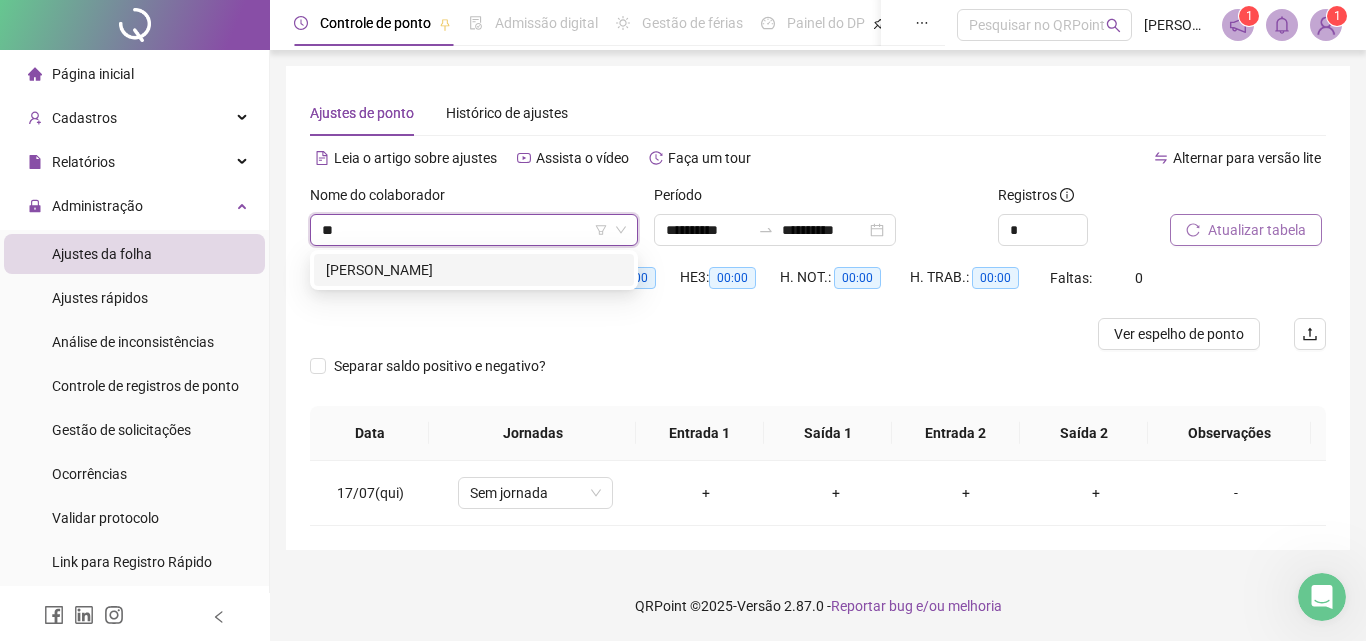 type on "***" 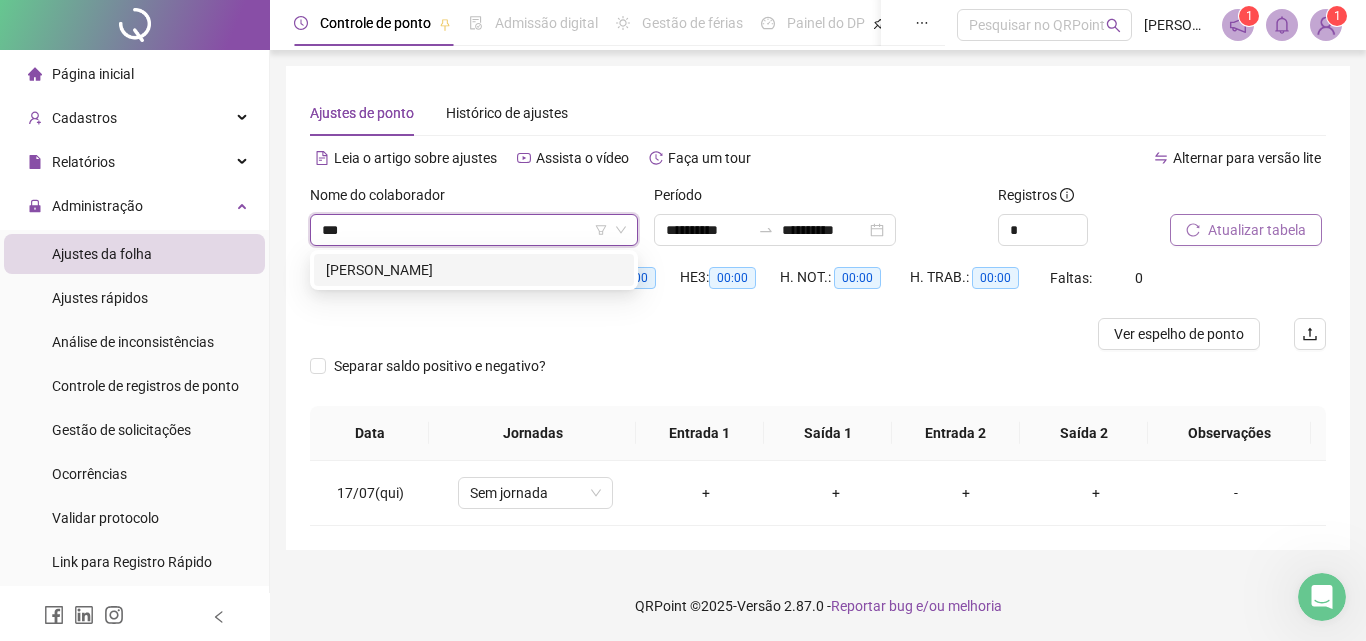 click on "[PERSON_NAME]" at bounding box center [474, 270] 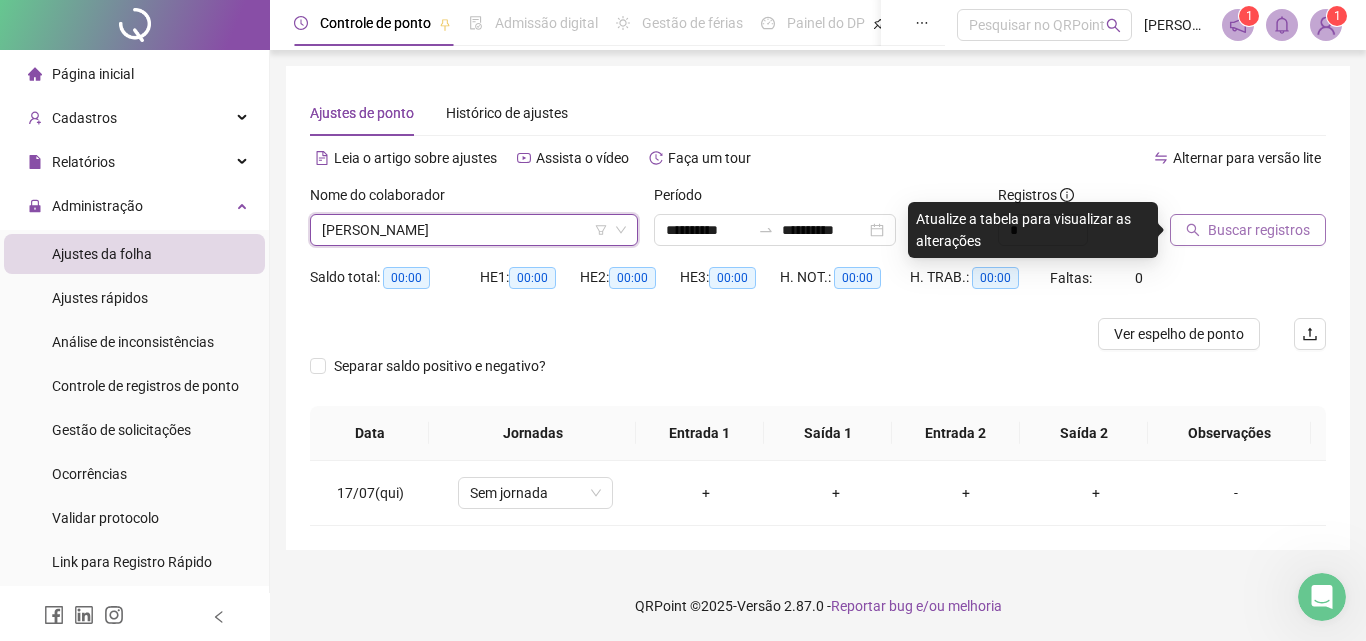 click on "Buscar registros" at bounding box center [1248, 230] 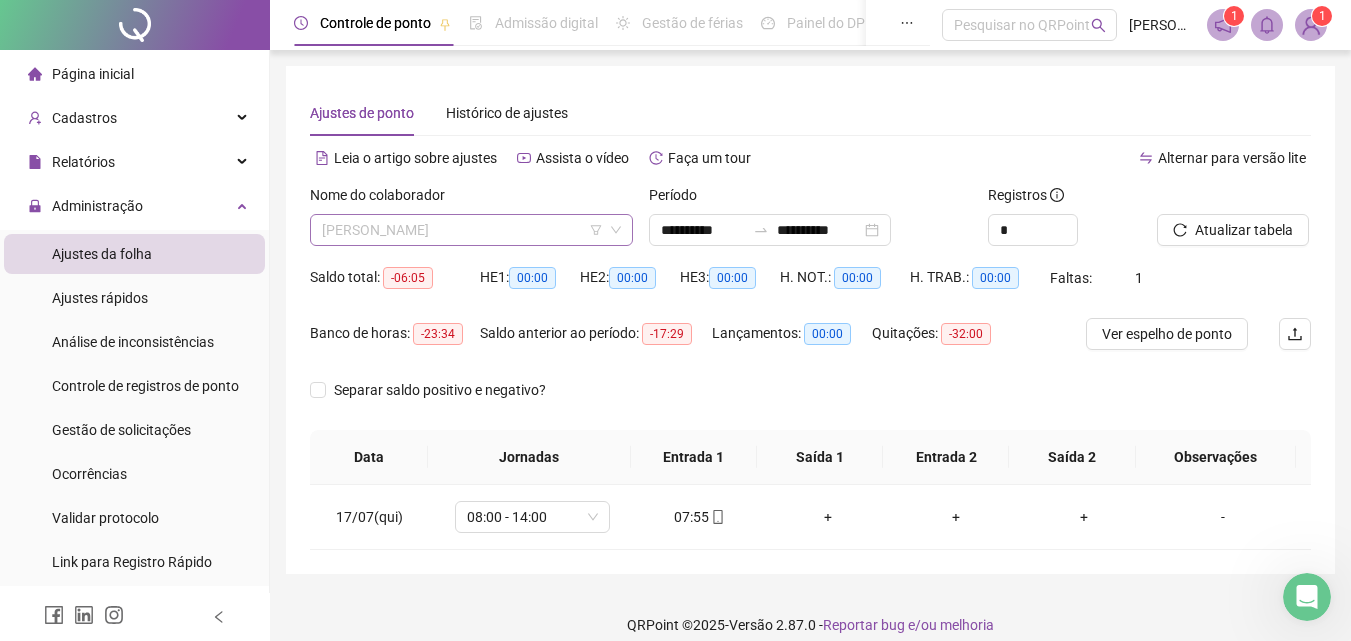 click on "[PERSON_NAME]" at bounding box center (471, 230) 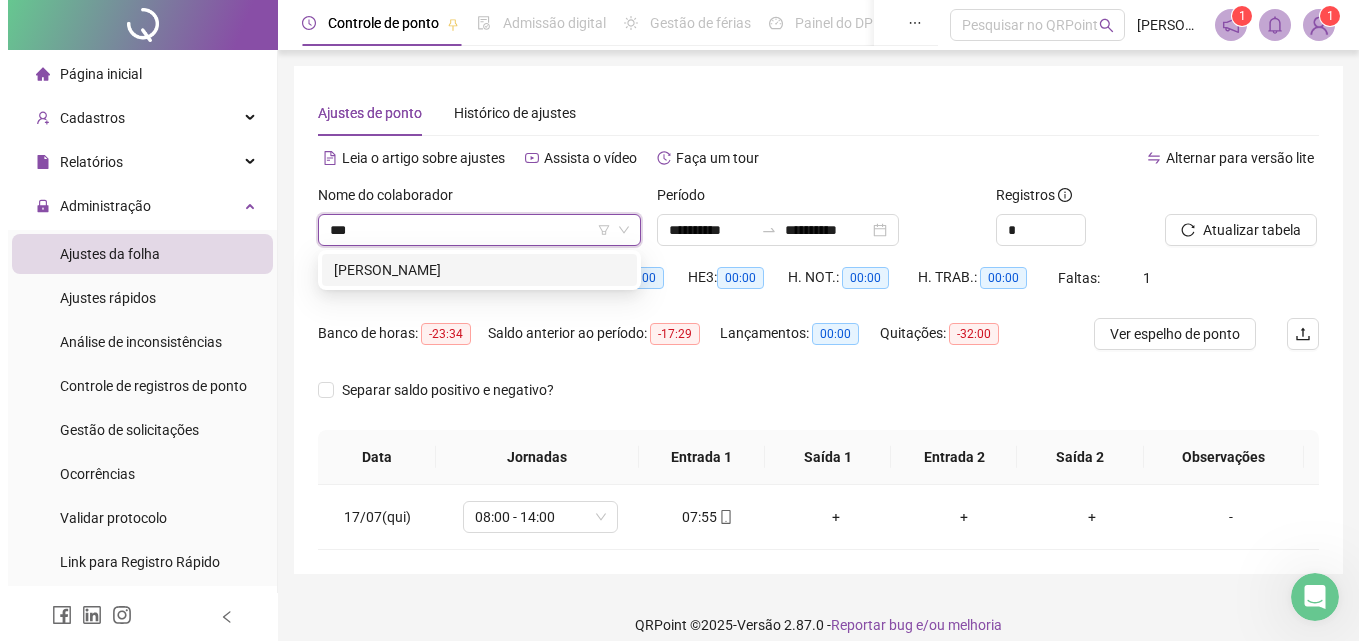 scroll, scrollTop: 0, scrollLeft: 0, axis: both 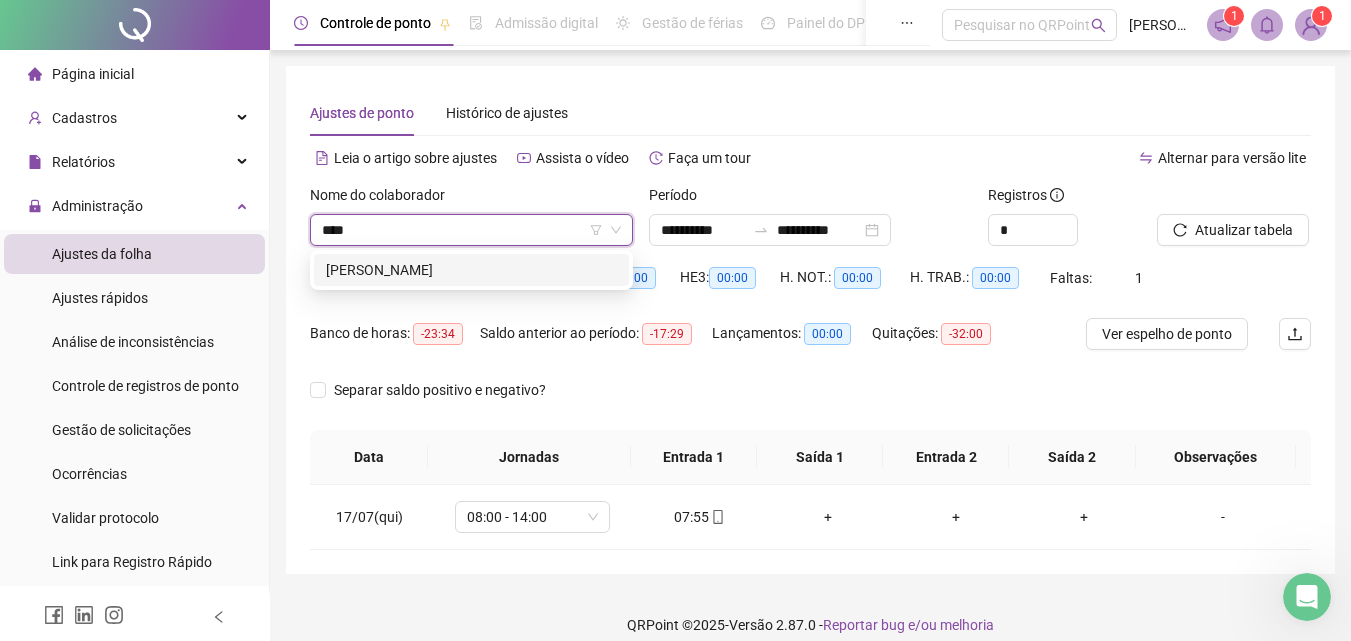 type on "*****" 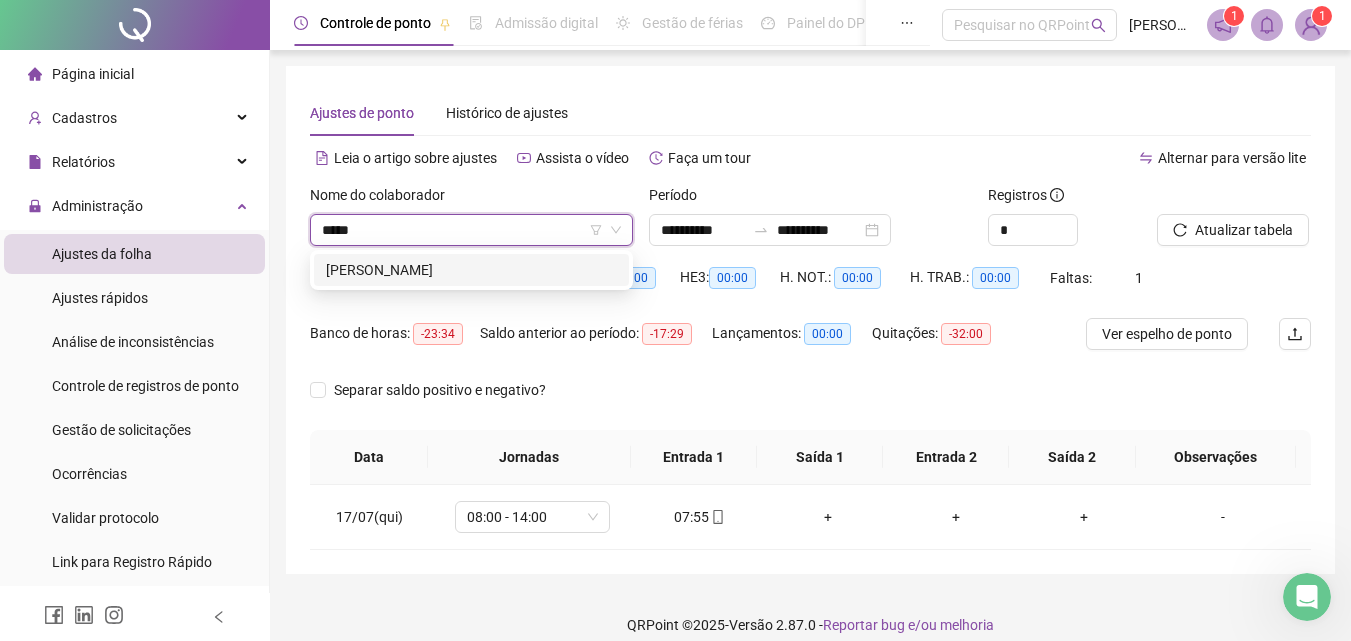 click on "[PERSON_NAME]" at bounding box center (471, 270) 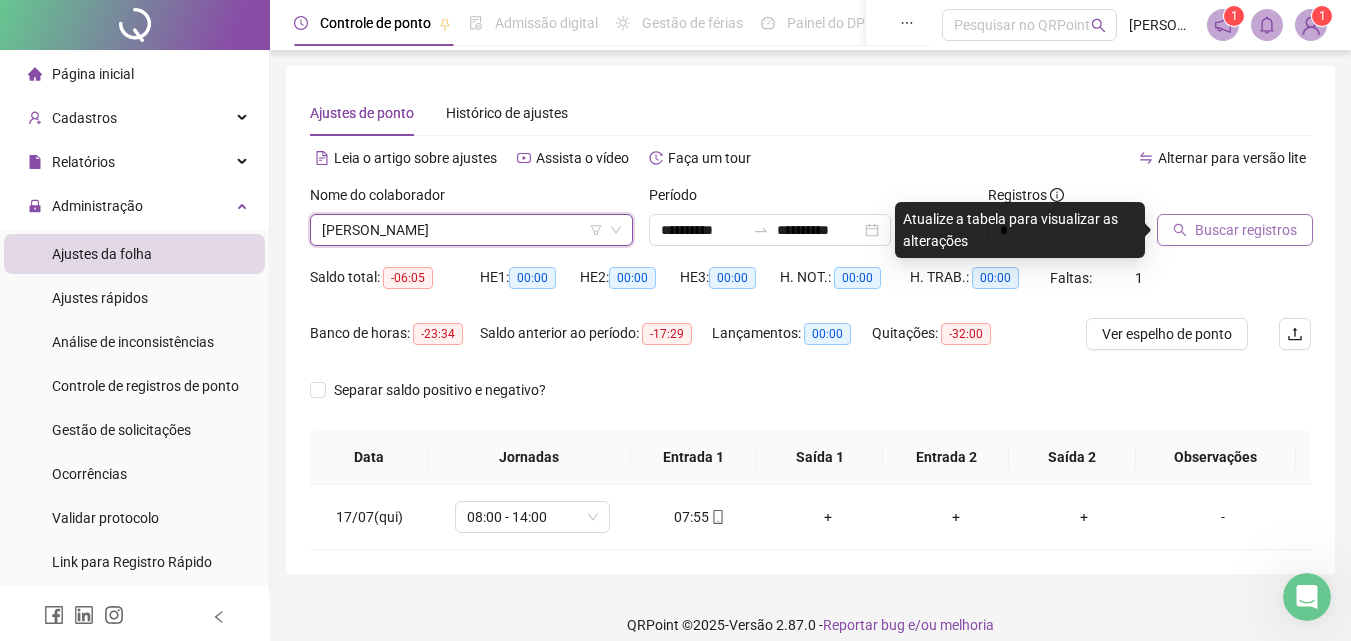 click on "Buscar registros" at bounding box center [1246, 230] 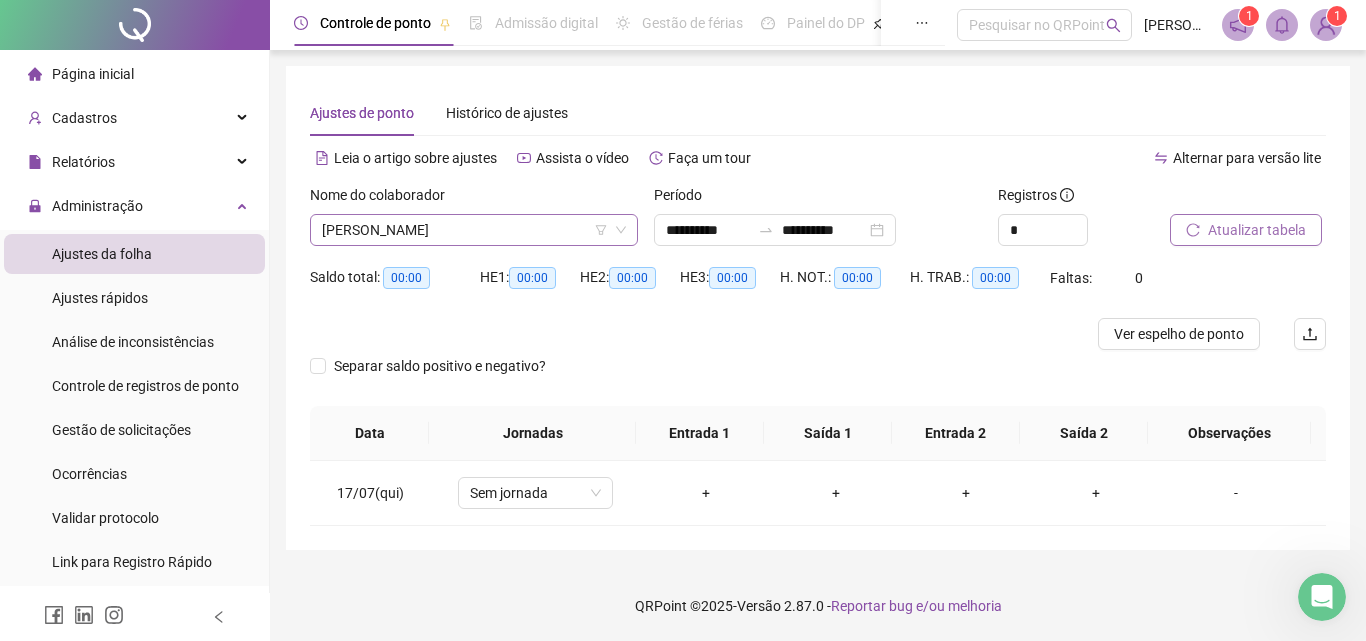 click on "[PERSON_NAME]" at bounding box center (474, 230) 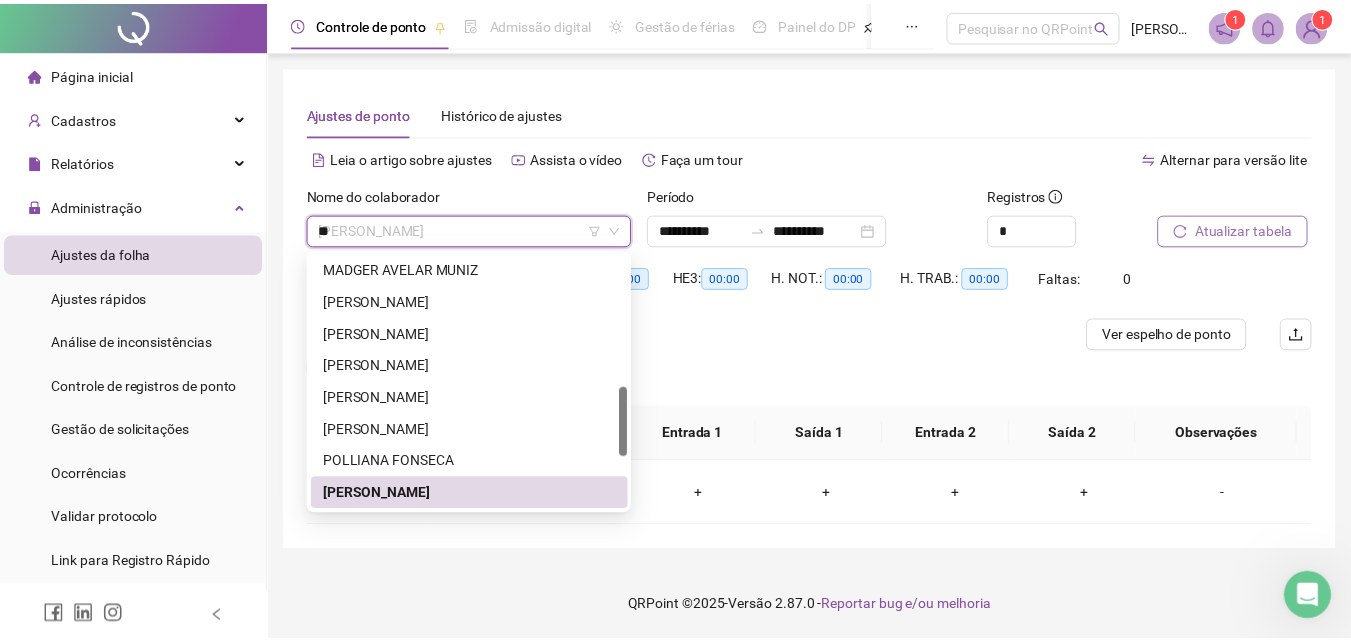 scroll, scrollTop: 0, scrollLeft: 0, axis: both 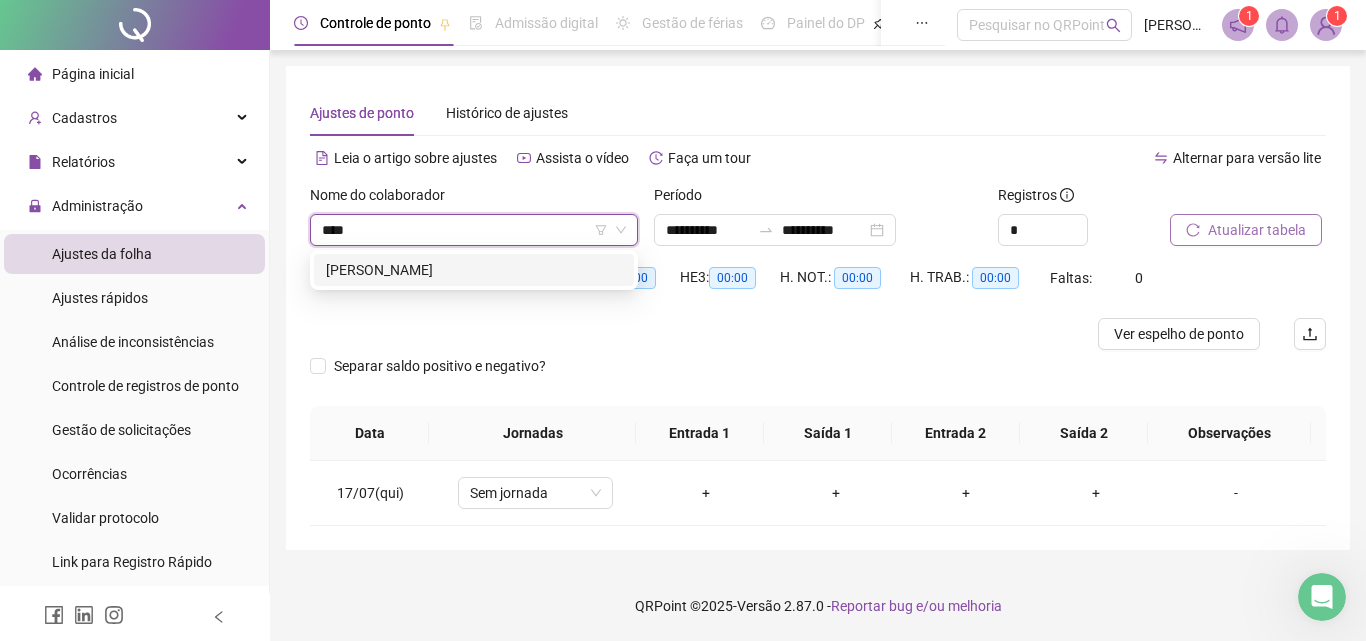 type on "*****" 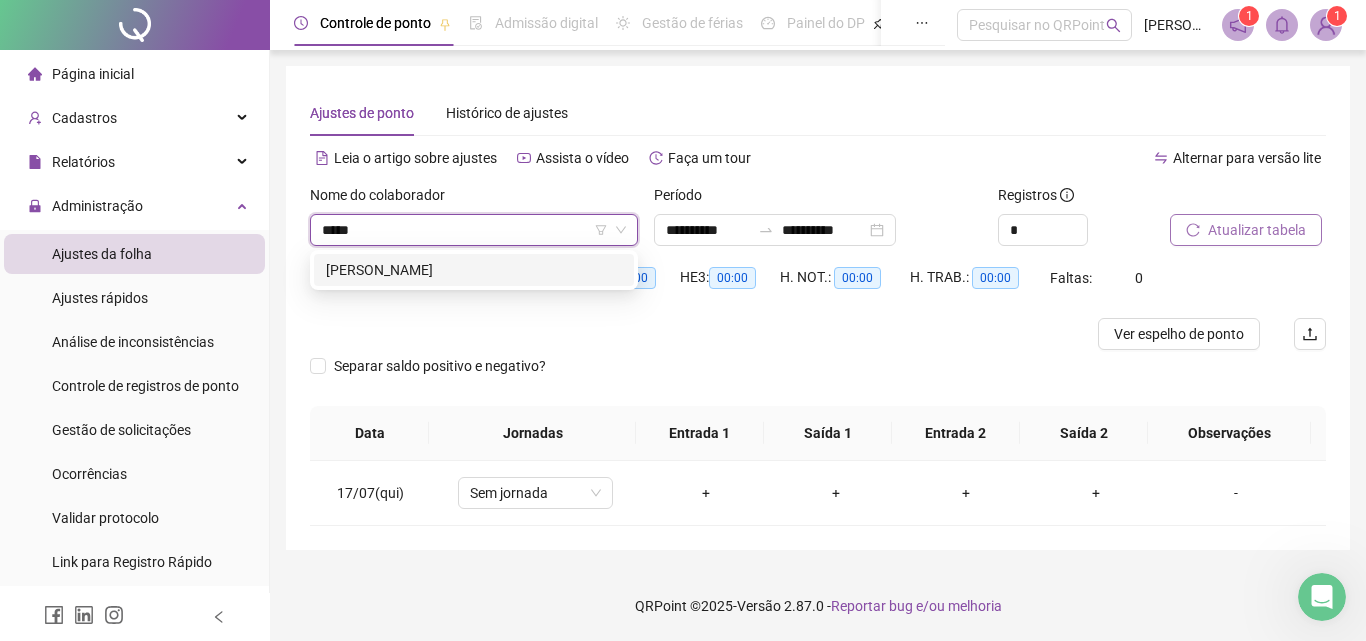click on "[PERSON_NAME]" at bounding box center [474, 270] 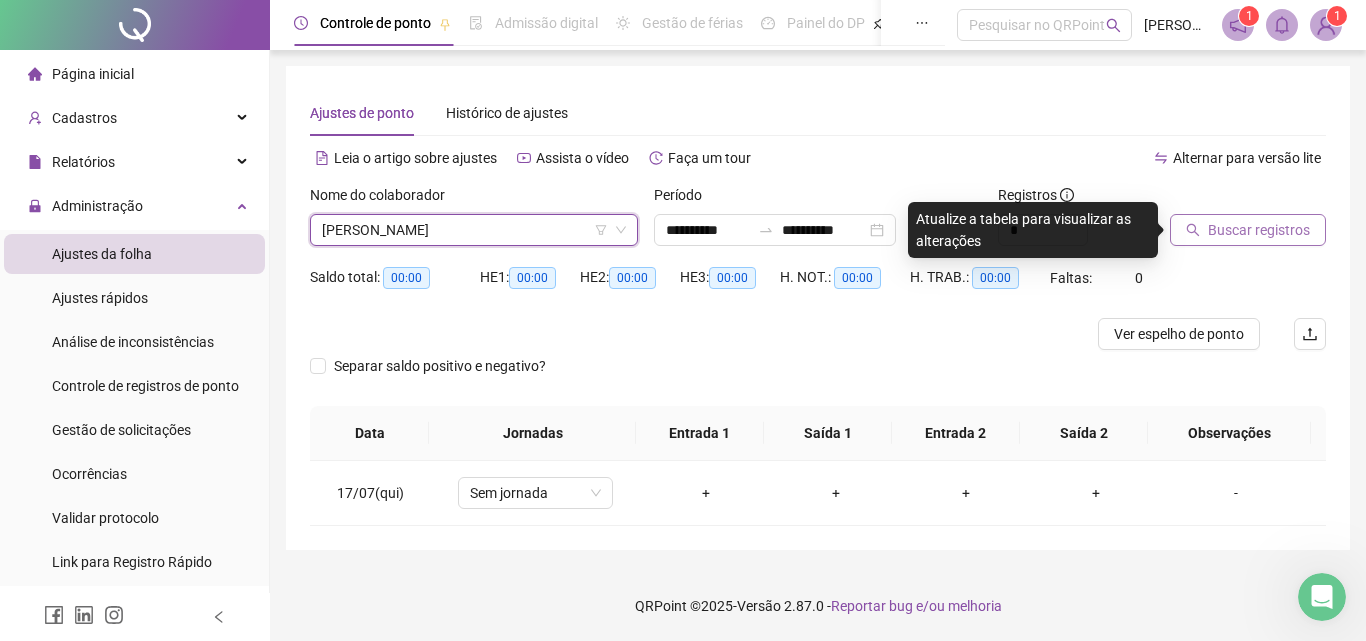 click on "Buscar registros" at bounding box center [1259, 230] 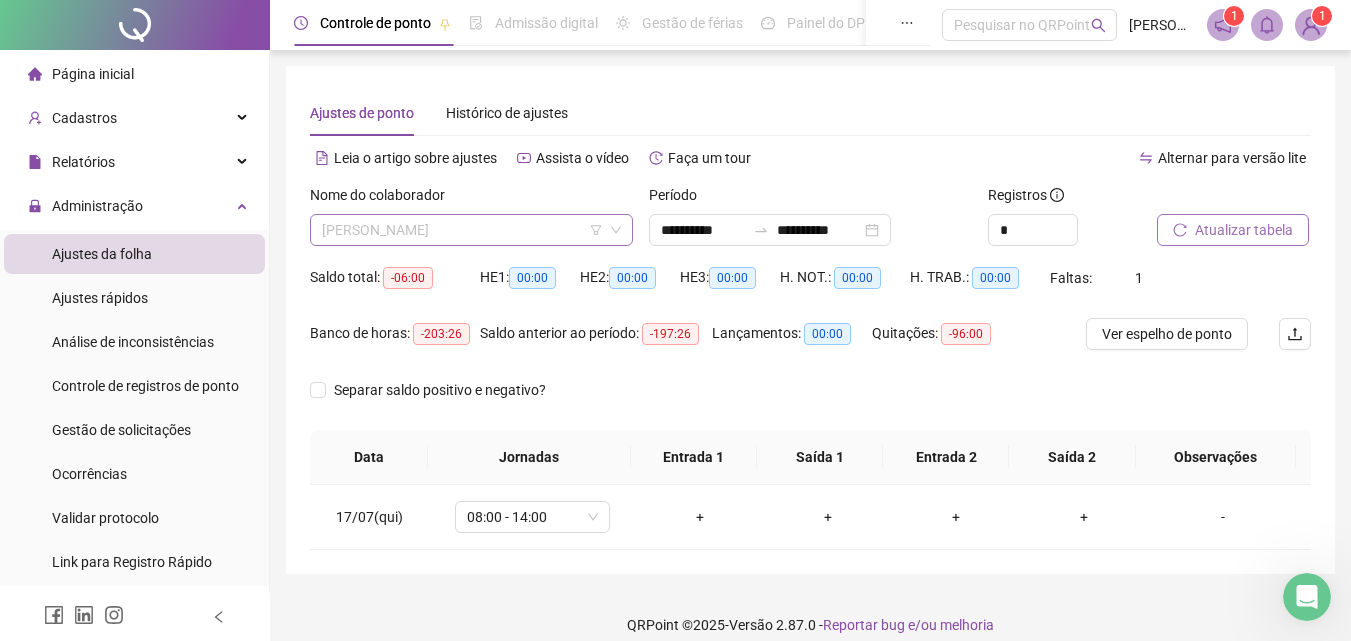 click on "[PERSON_NAME]" at bounding box center [471, 230] 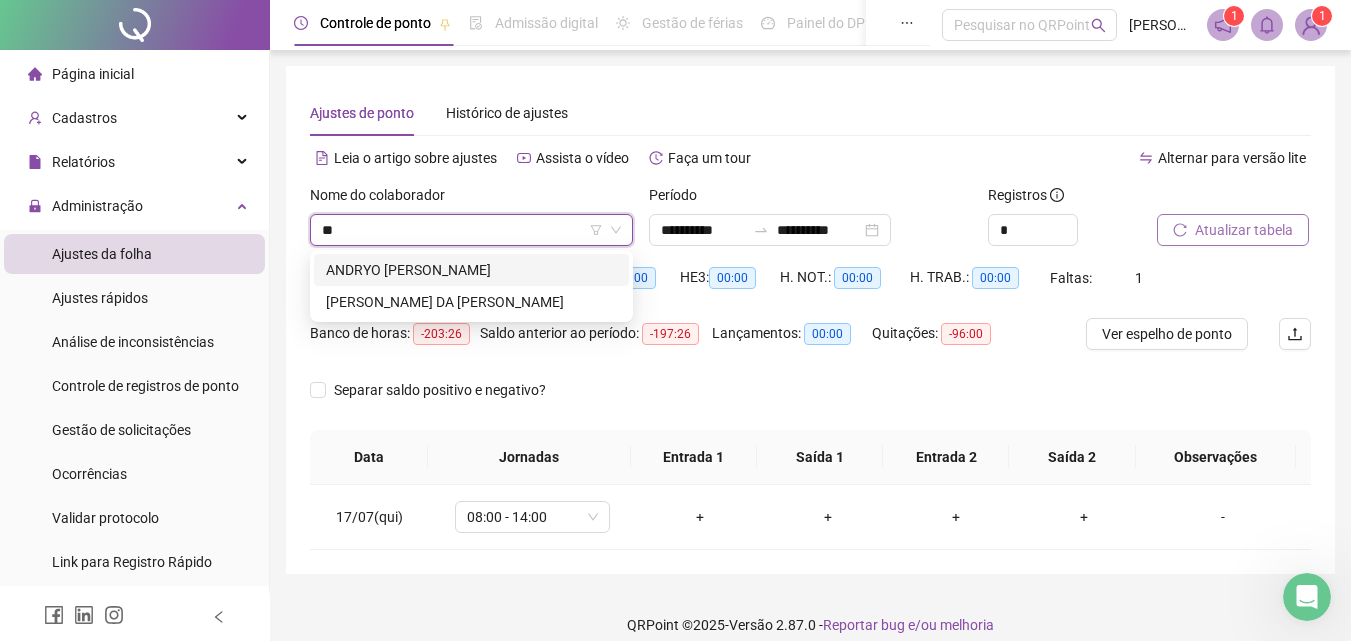 type on "***" 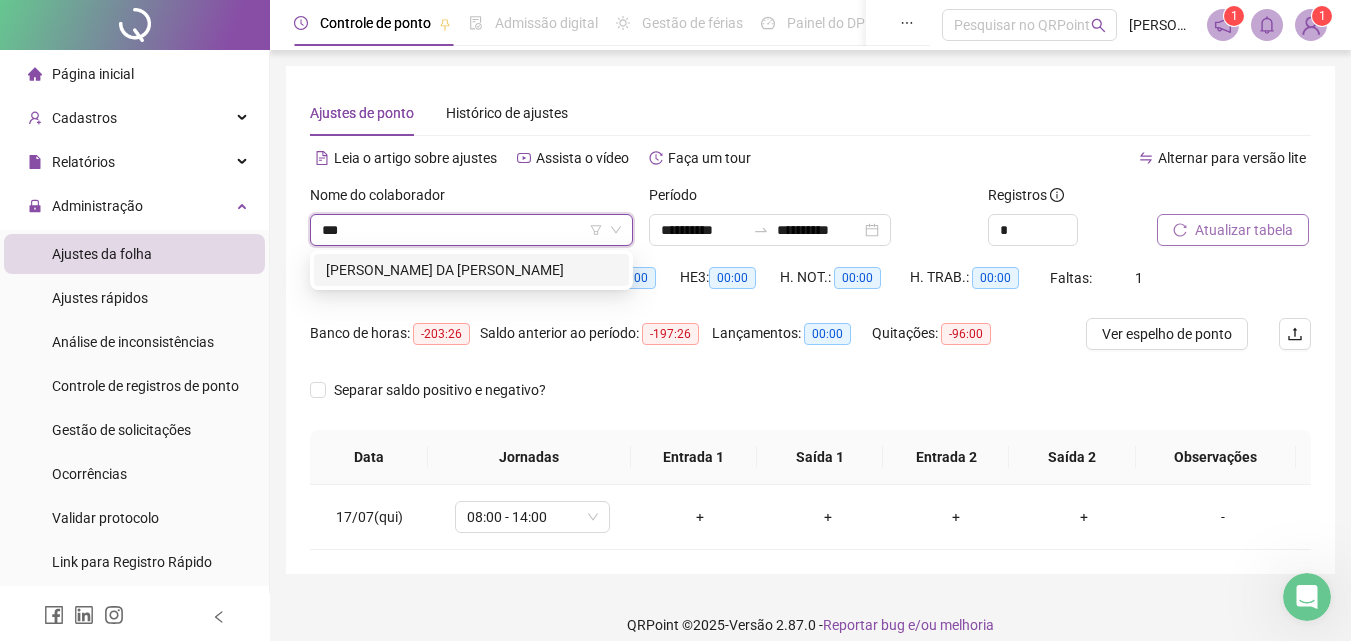 click on "[PERSON_NAME] DA [PERSON_NAME]" at bounding box center [471, 270] 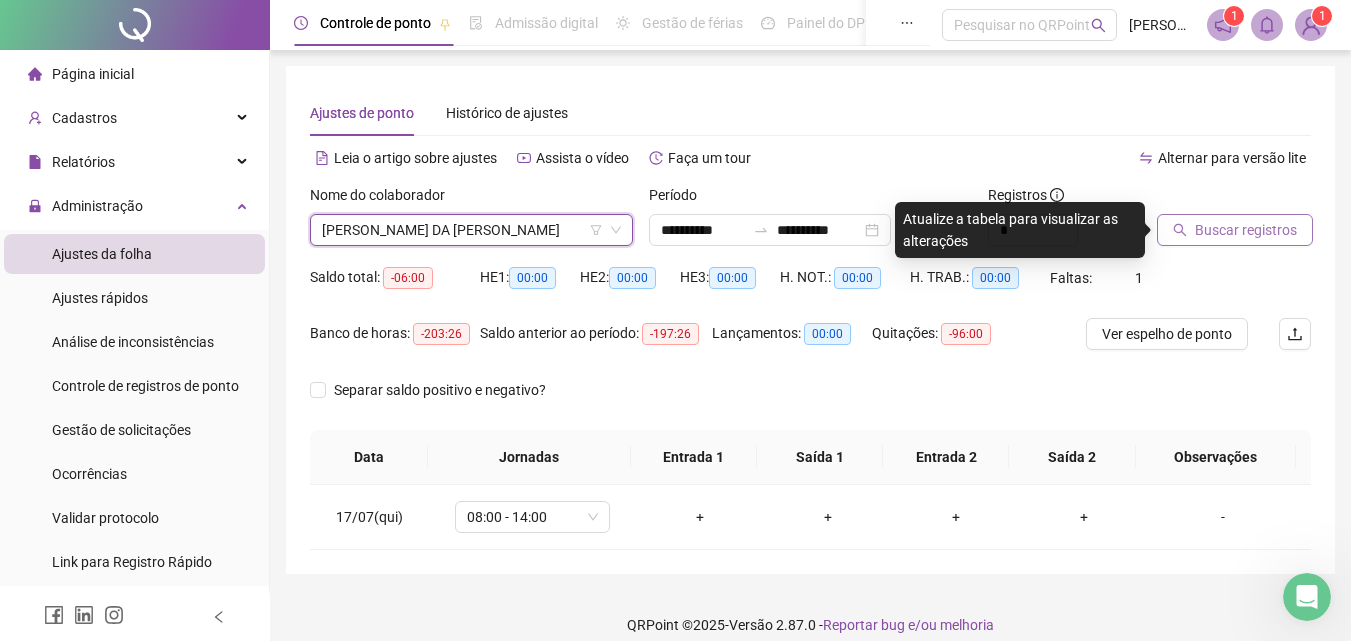 click on "Buscar registros" at bounding box center [1246, 230] 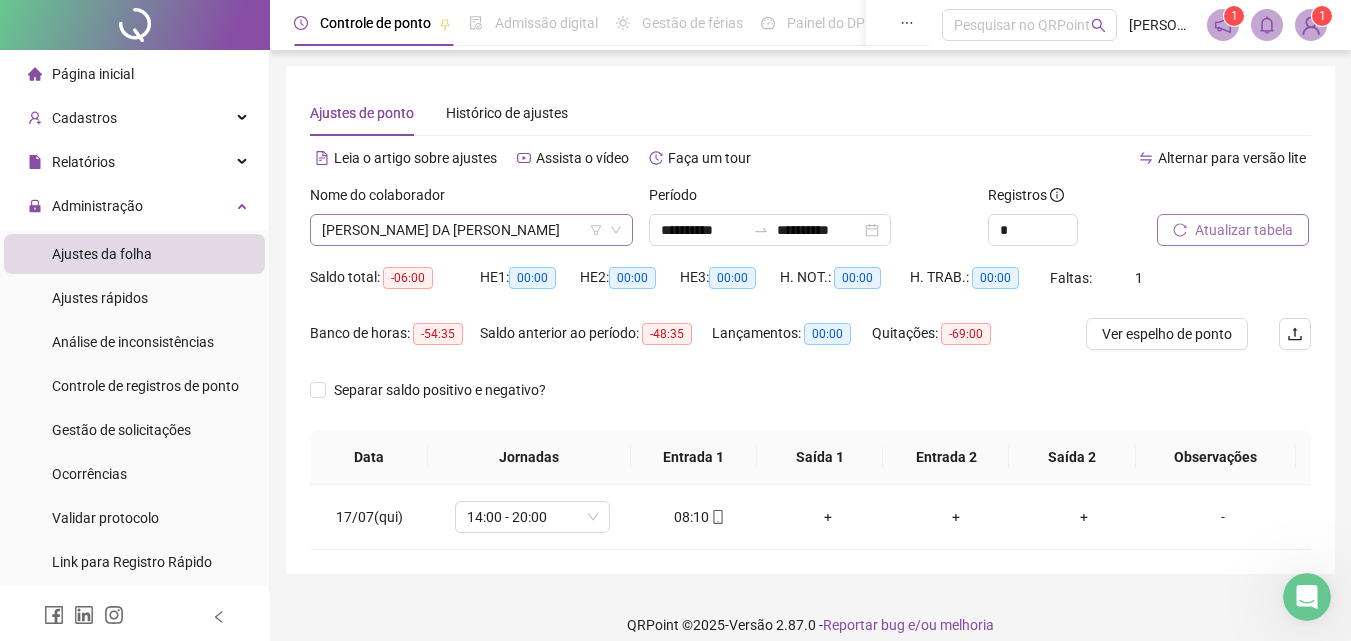 click on "[PERSON_NAME] DA [PERSON_NAME]" at bounding box center [471, 230] 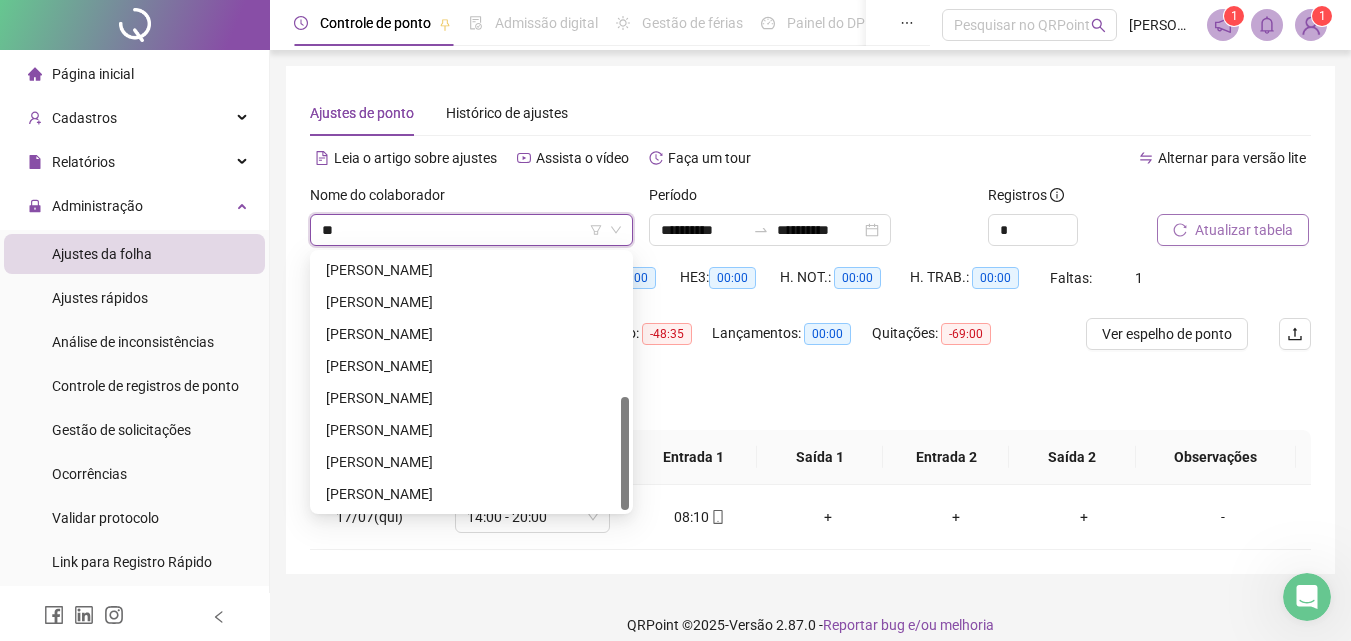 scroll, scrollTop: 0, scrollLeft: 0, axis: both 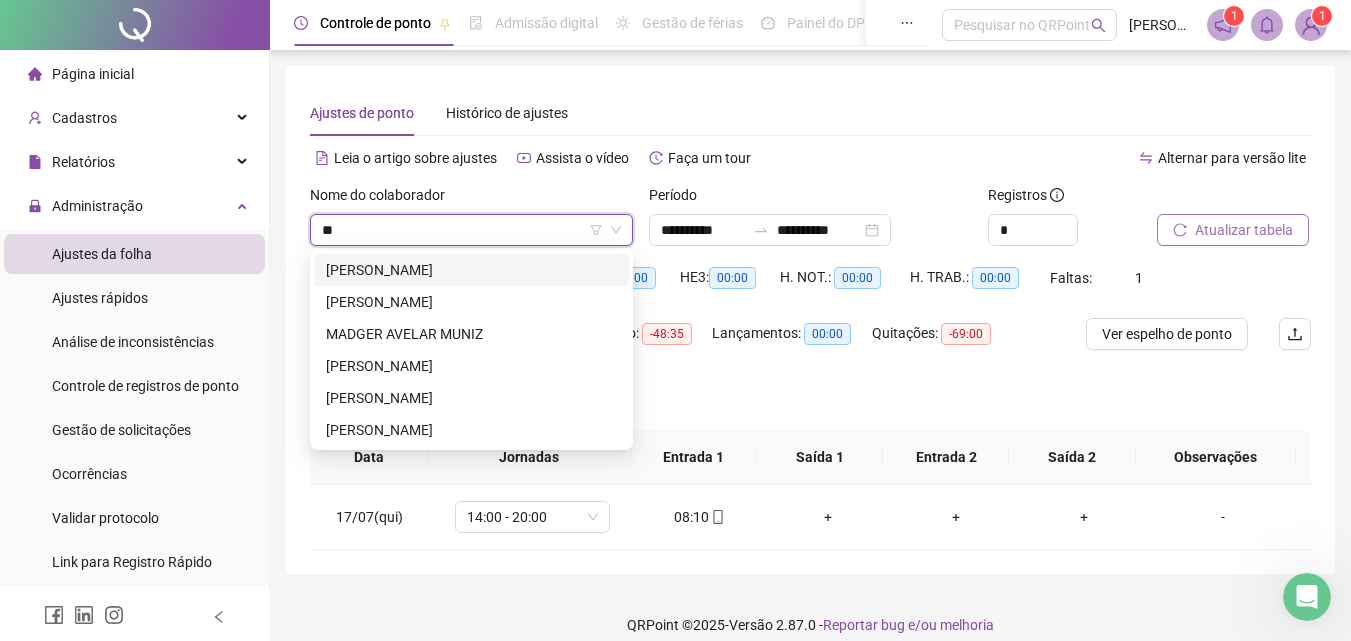 type on "***" 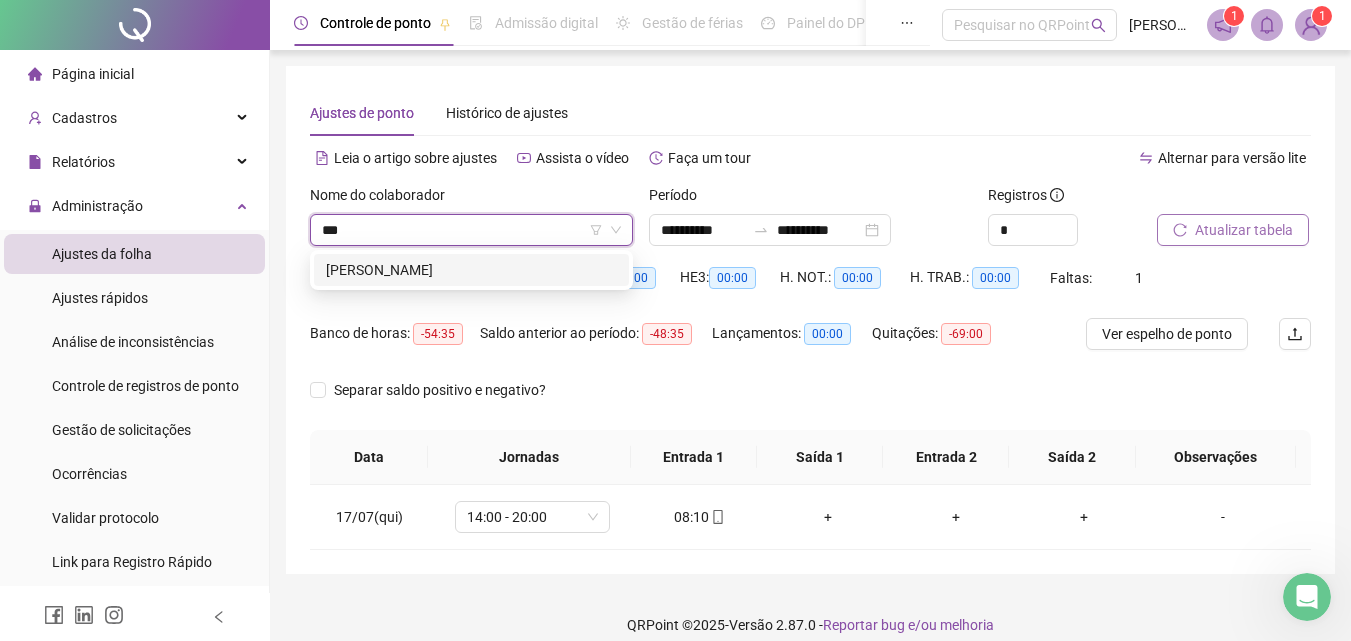 click on "[PERSON_NAME]" at bounding box center (471, 270) 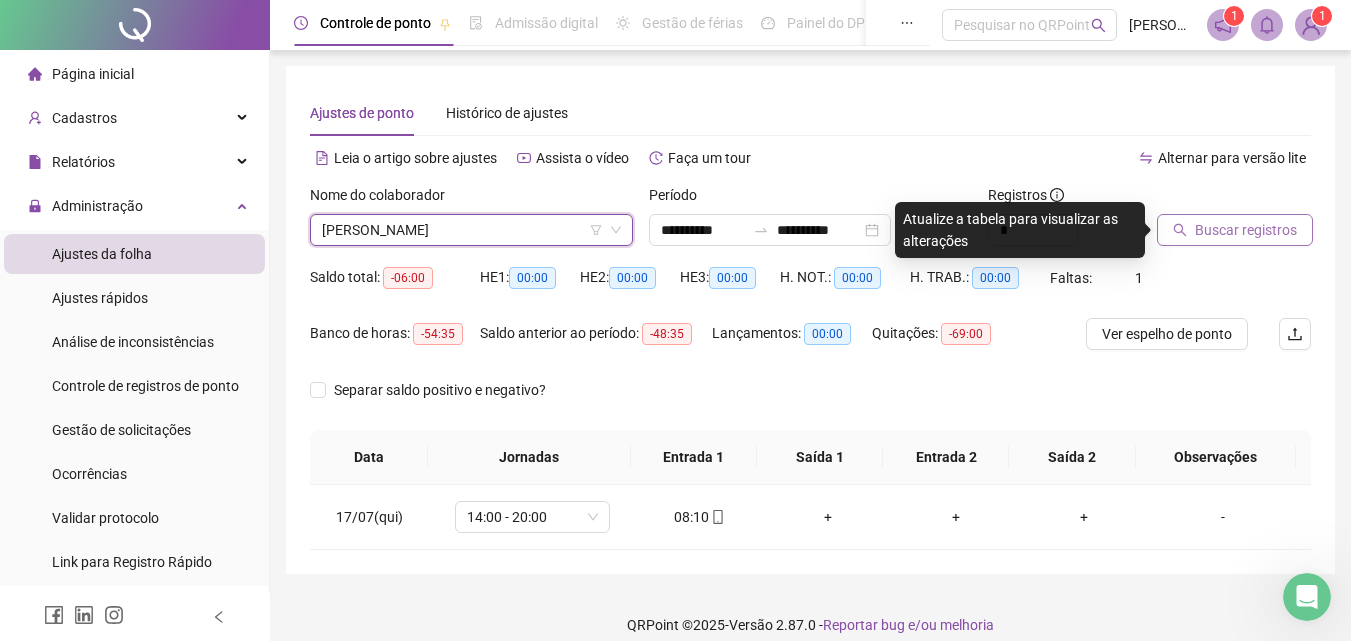click on "Buscar registros" at bounding box center [1246, 230] 